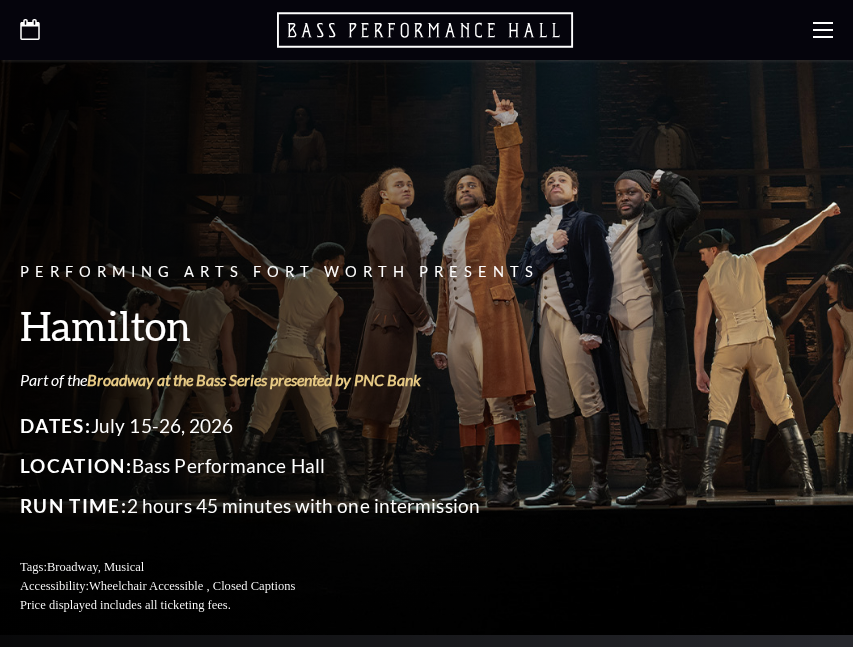 scroll, scrollTop: 0, scrollLeft: 0, axis: both 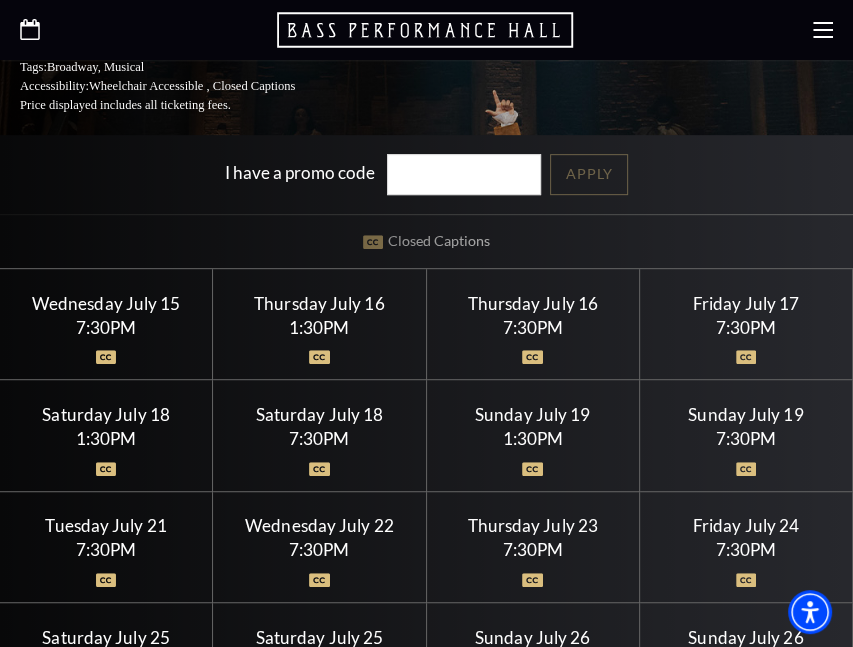 click on "Sunday July 19" at bounding box center [746, 414] 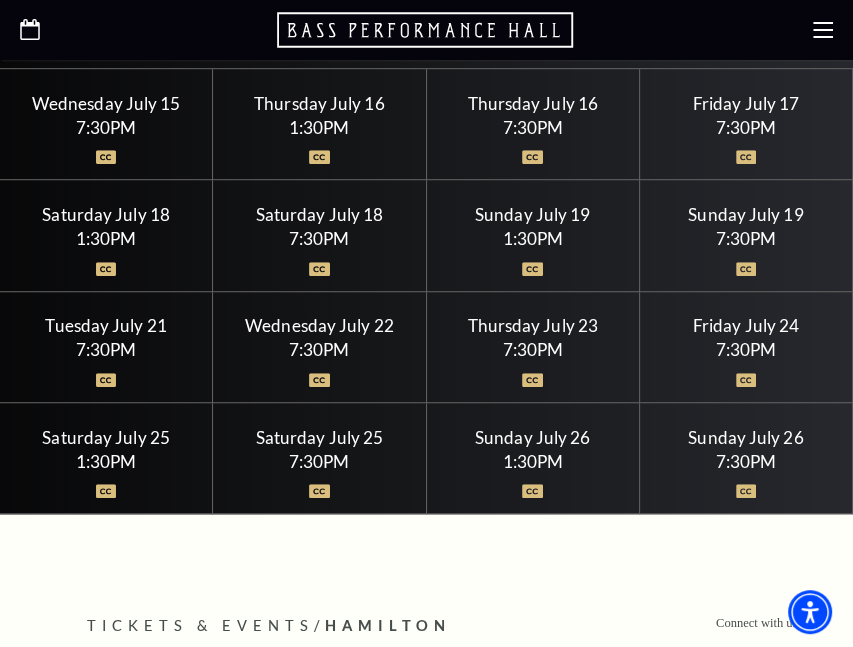 click on "7:30PM" at bounding box center (746, 238) 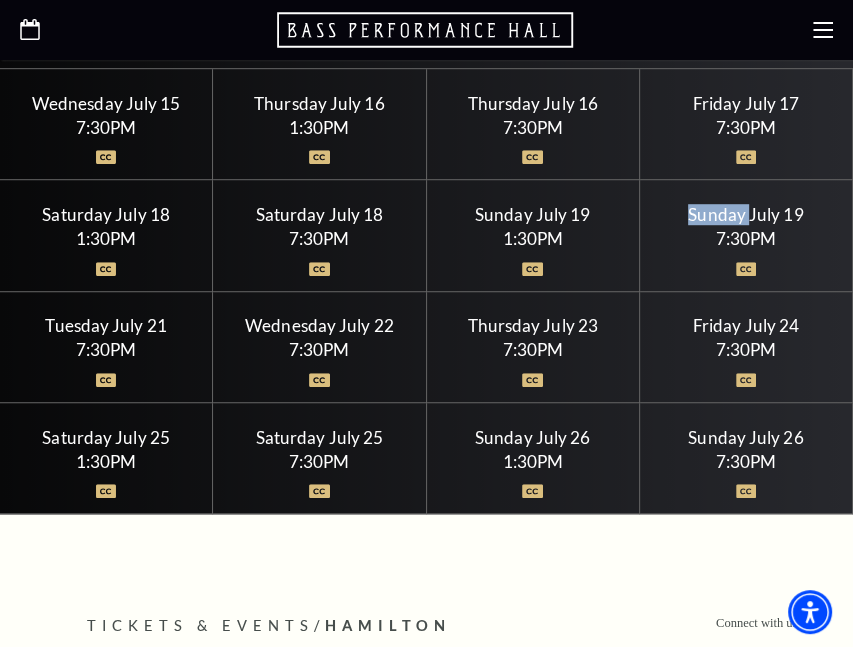 click on "Sunday July 19" at bounding box center [746, 214] 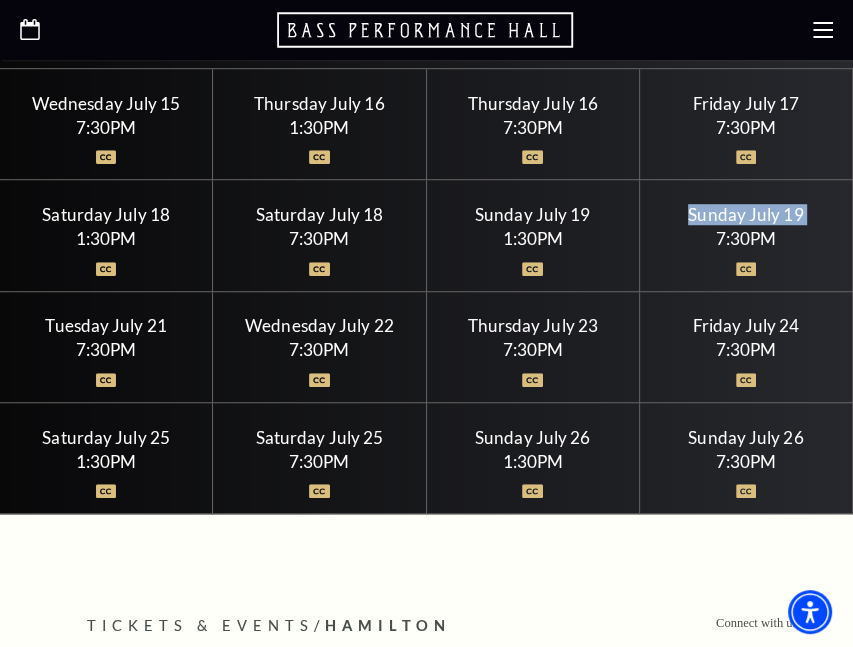 click on "Sunday July 19" at bounding box center (746, 214) 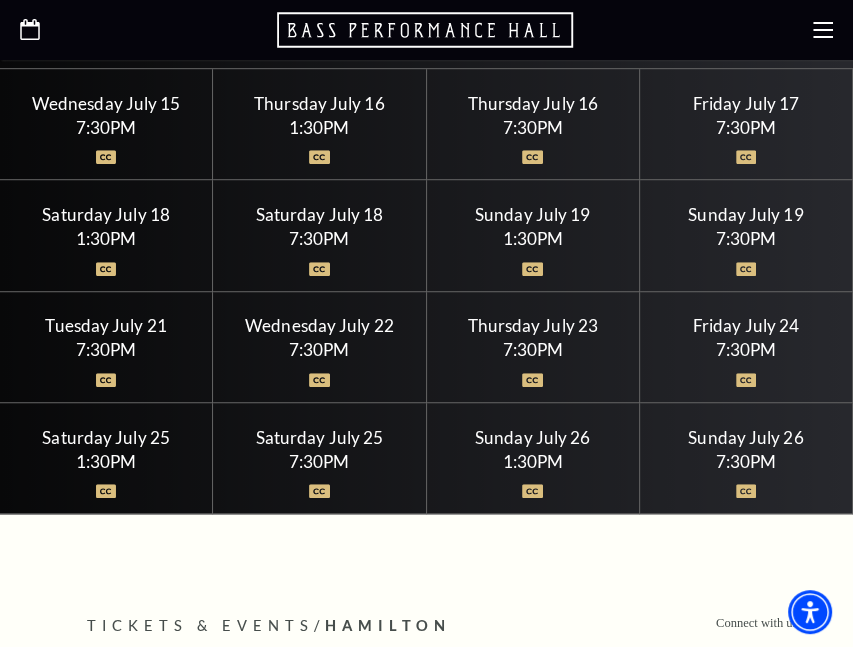 click on "7:30PM" at bounding box center (746, 238) 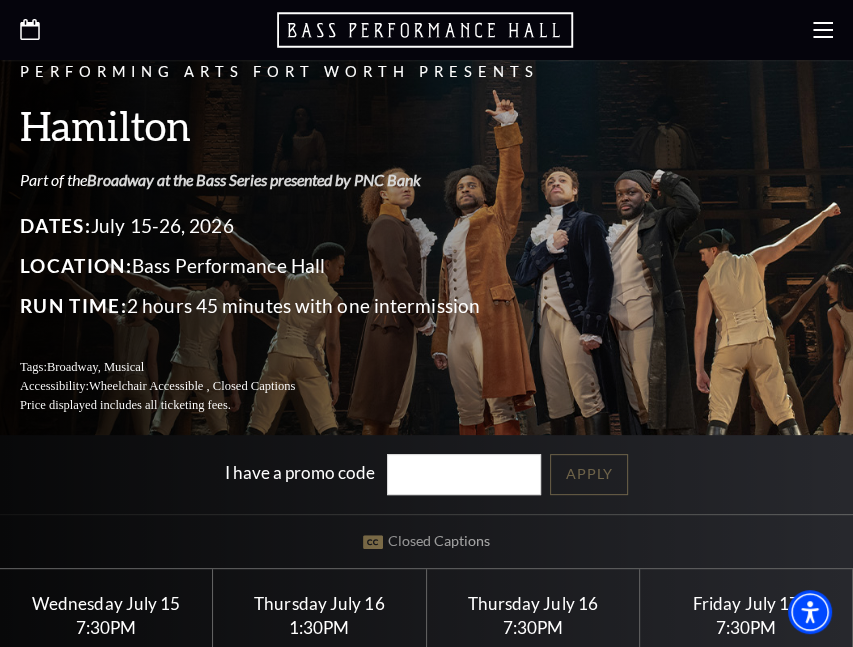 scroll, scrollTop: 500, scrollLeft: 0, axis: vertical 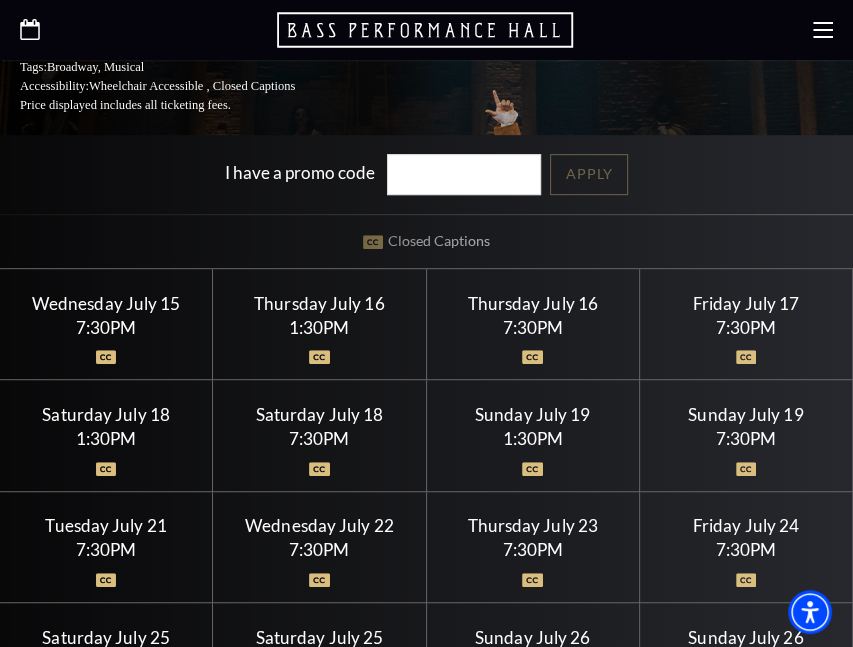 click on "7:30PM" at bounding box center (746, 438) 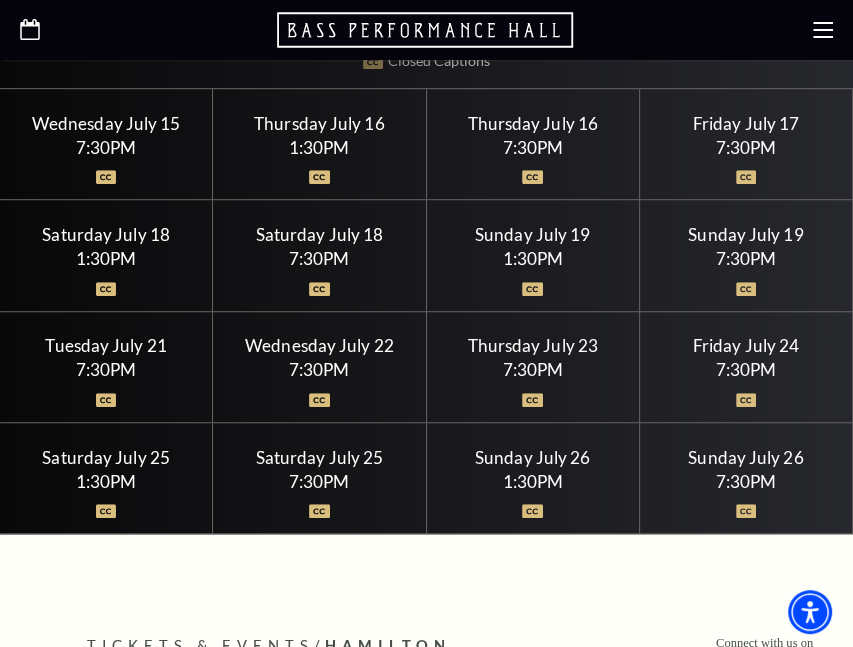 scroll, scrollTop: 700, scrollLeft: 0, axis: vertical 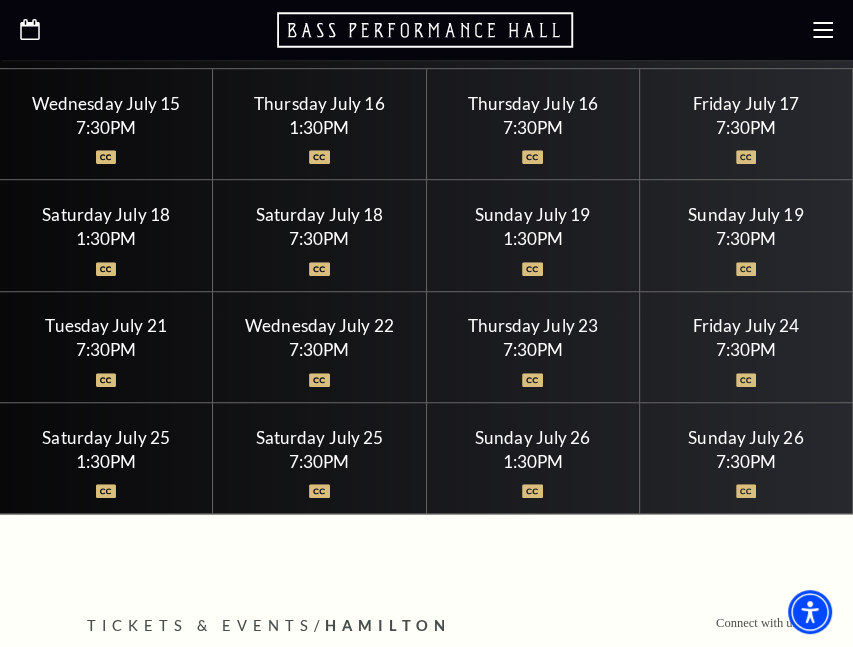 click on "7:30PM" at bounding box center (746, 461) 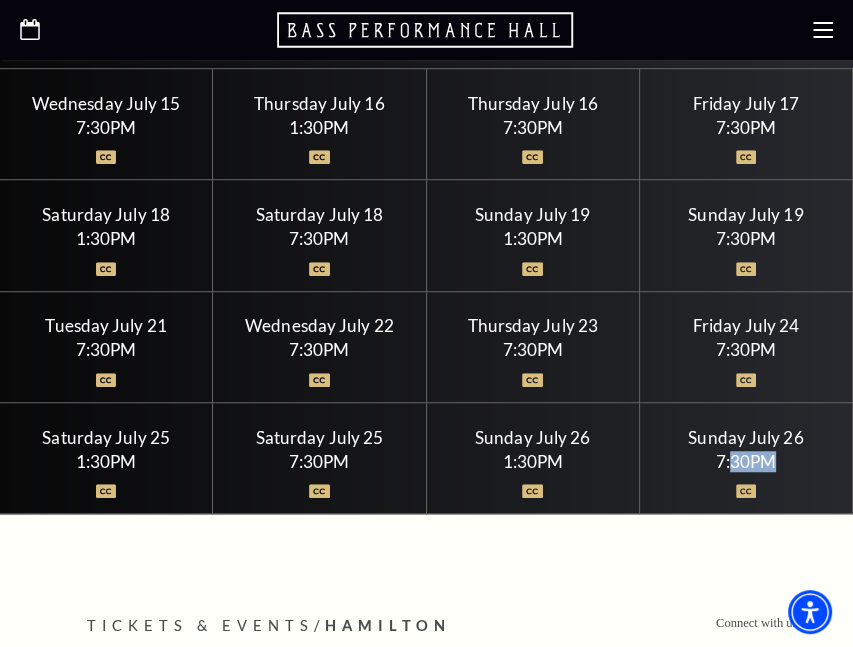 click on "7:30PM" at bounding box center (746, 461) 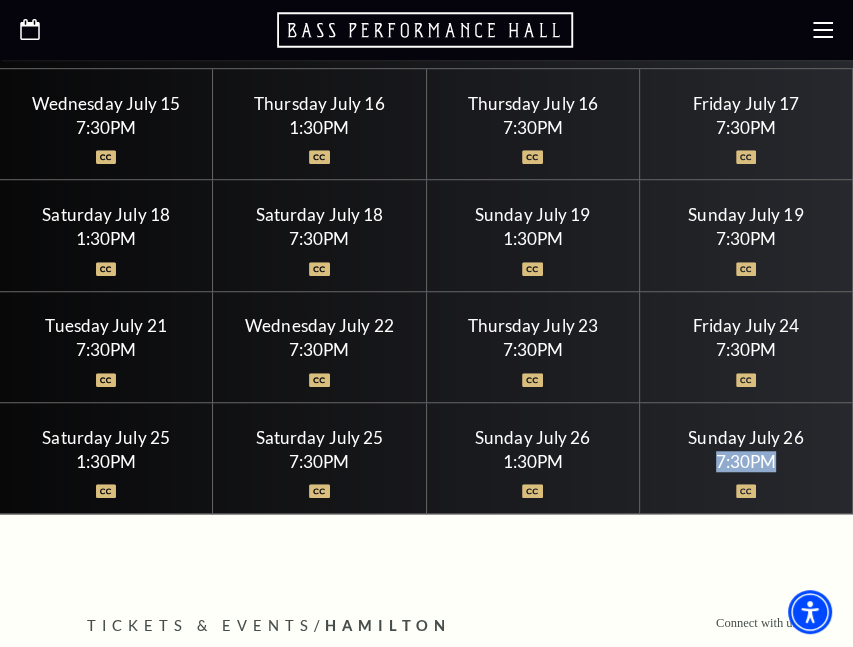click on "7:30PM" at bounding box center [746, 461] 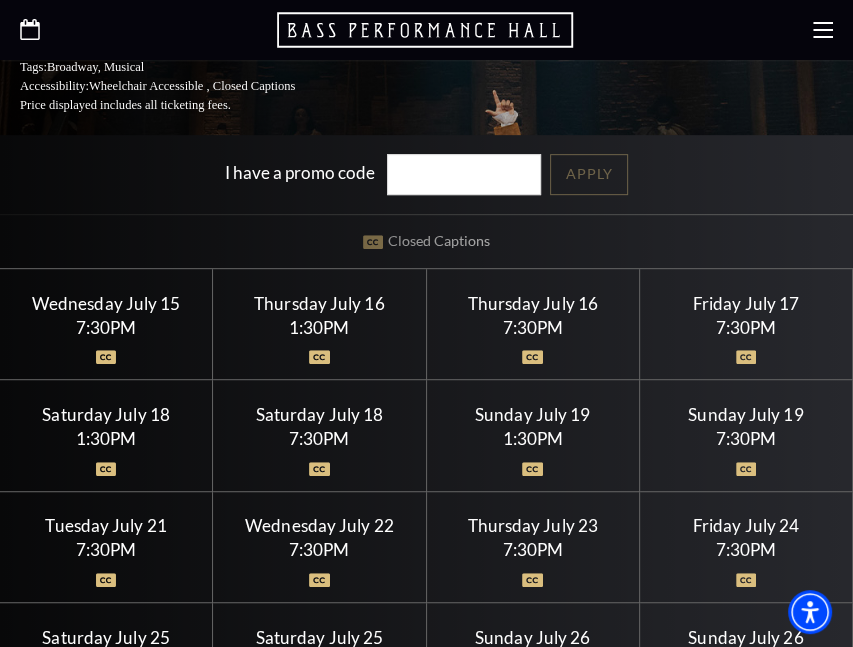 scroll, scrollTop: 400, scrollLeft: 0, axis: vertical 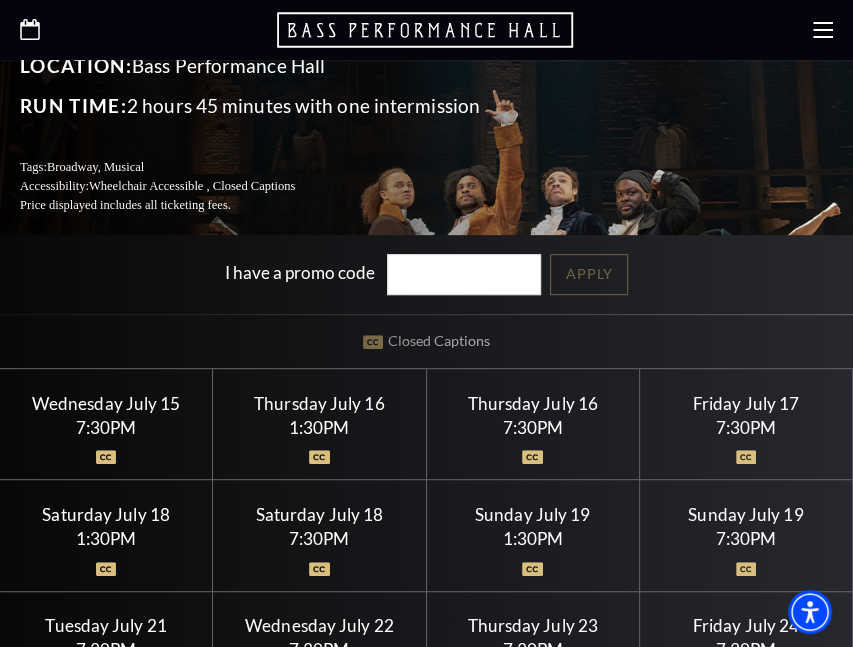 click on "7:30PM" at bounding box center (746, 538) 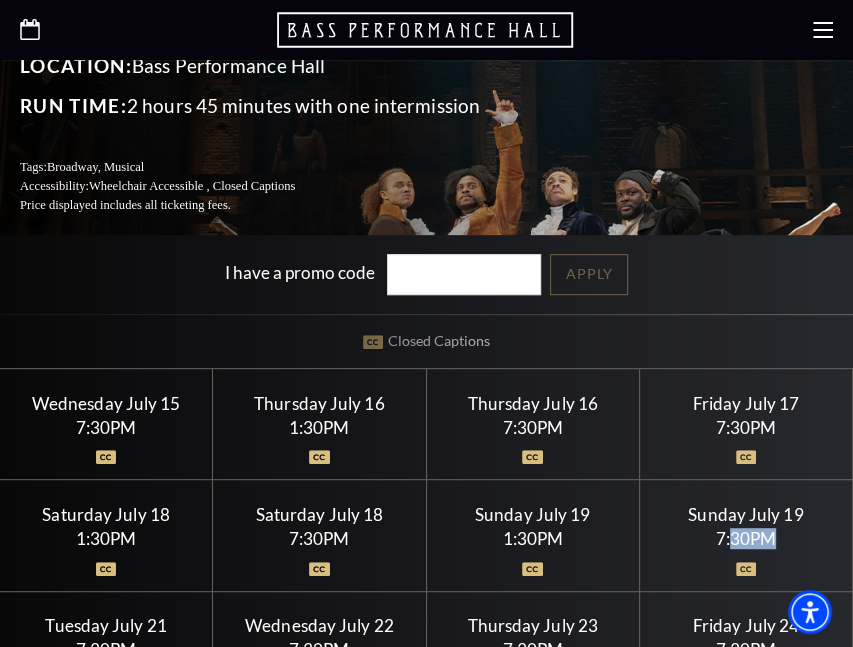 click on "7:30PM" at bounding box center (746, 538) 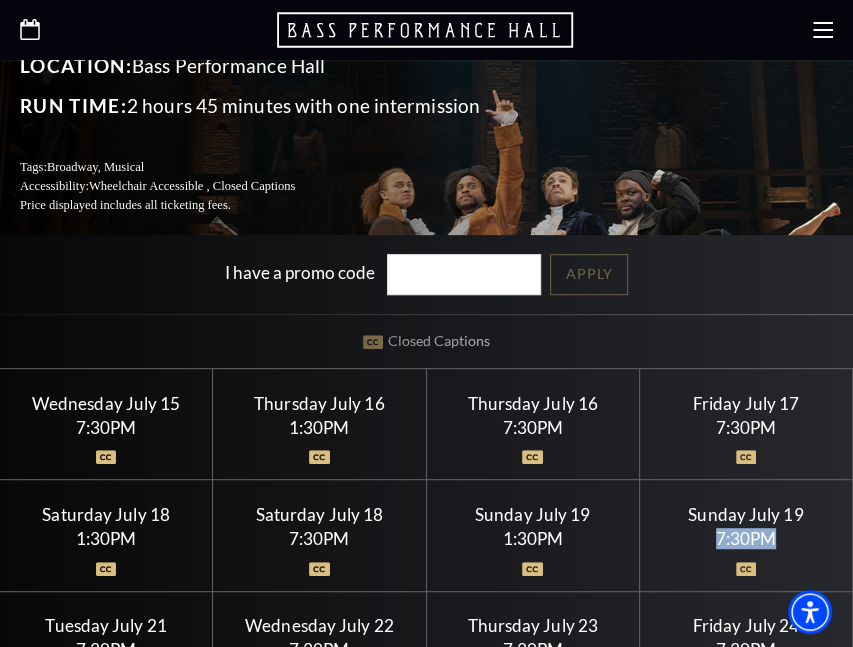 click on "7:30PM" at bounding box center (746, 538) 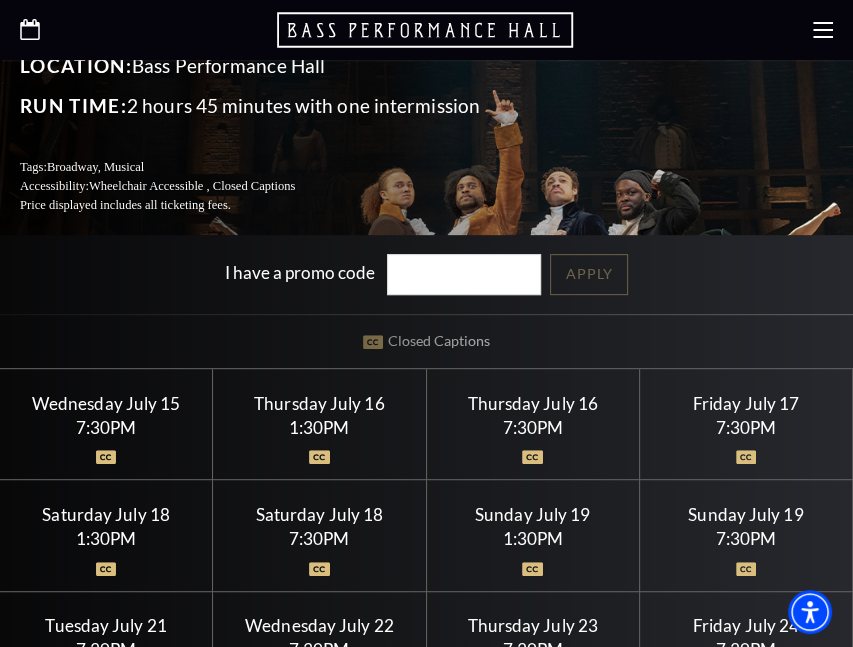 click on "Sunday July 19" at bounding box center [746, 514] 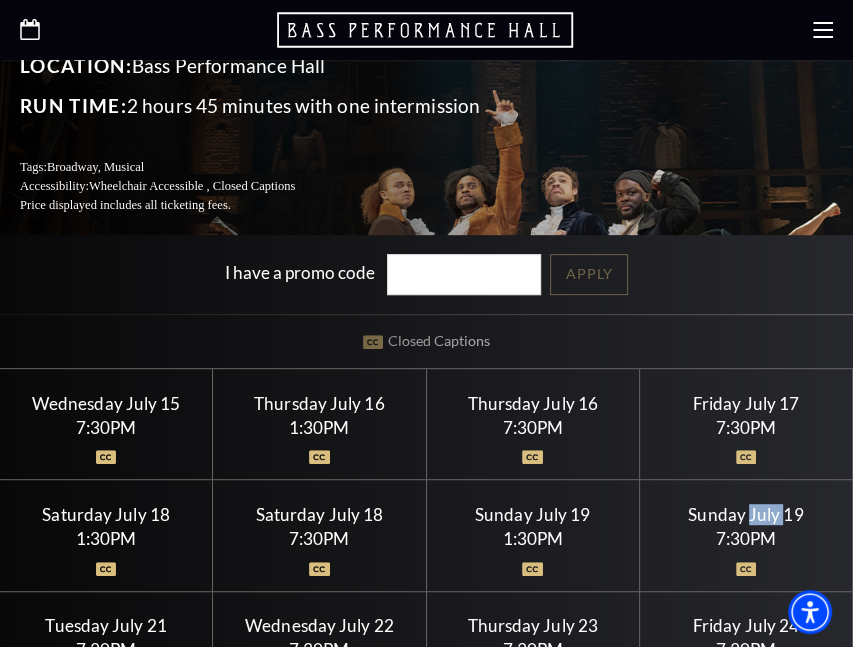 click on "Sunday July 19" at bounding box center (746, 514) 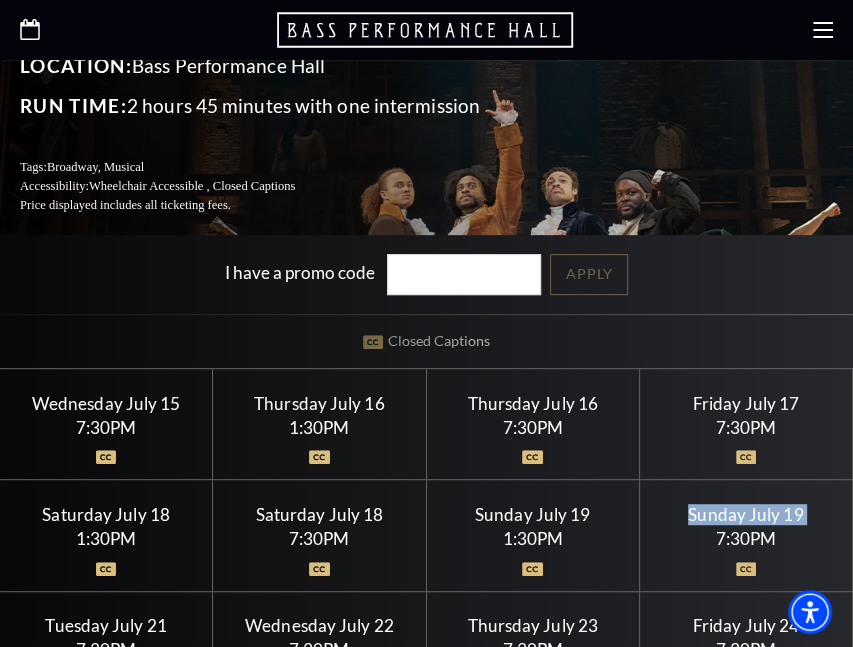 click on "Sunday July 19" at bounding box center (746, 514) 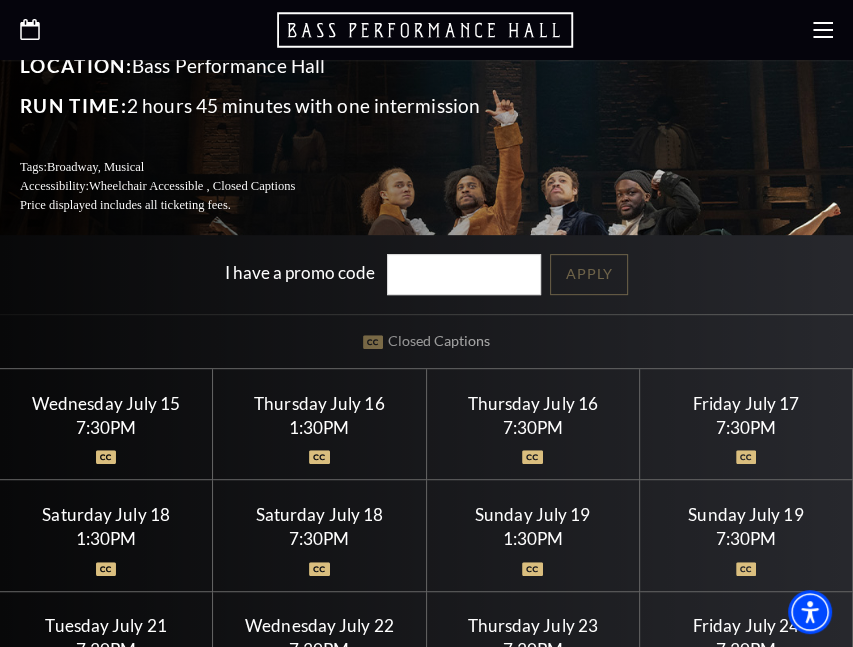 click on "7:30PM" at bounding box center [746, 538] 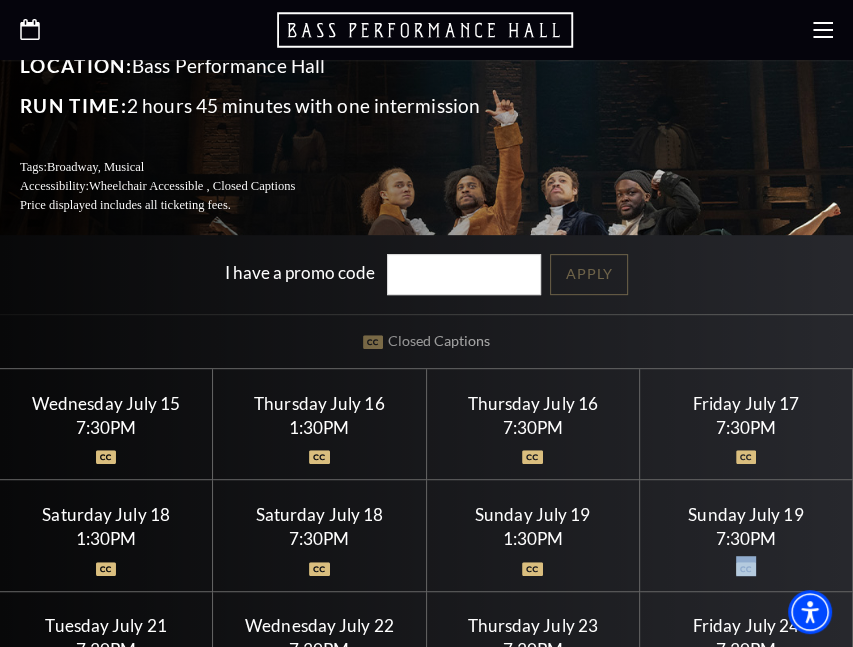 click at bounding box center (746, 557) 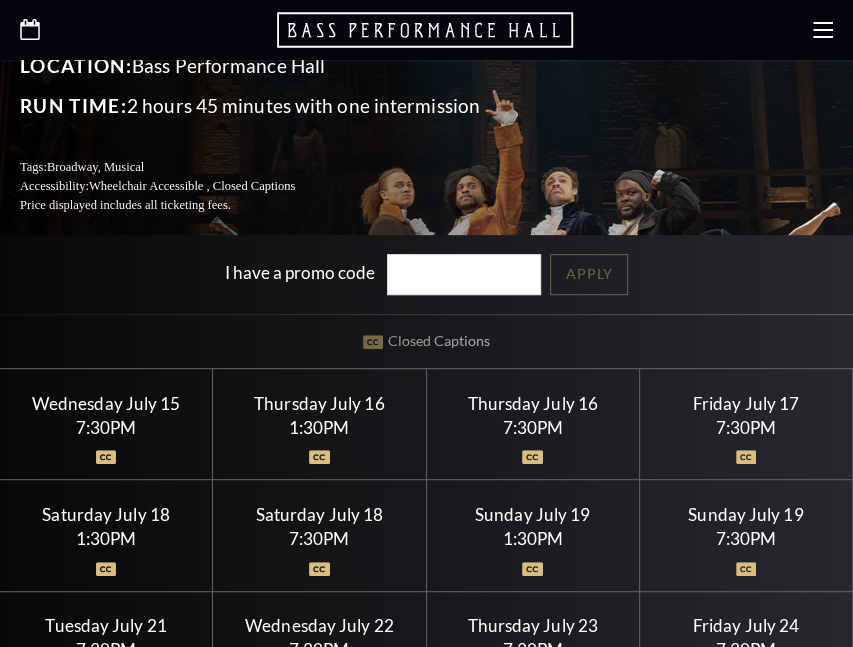 scroll, scrollTop: 400, scrollLeft: 0, axis: vertical 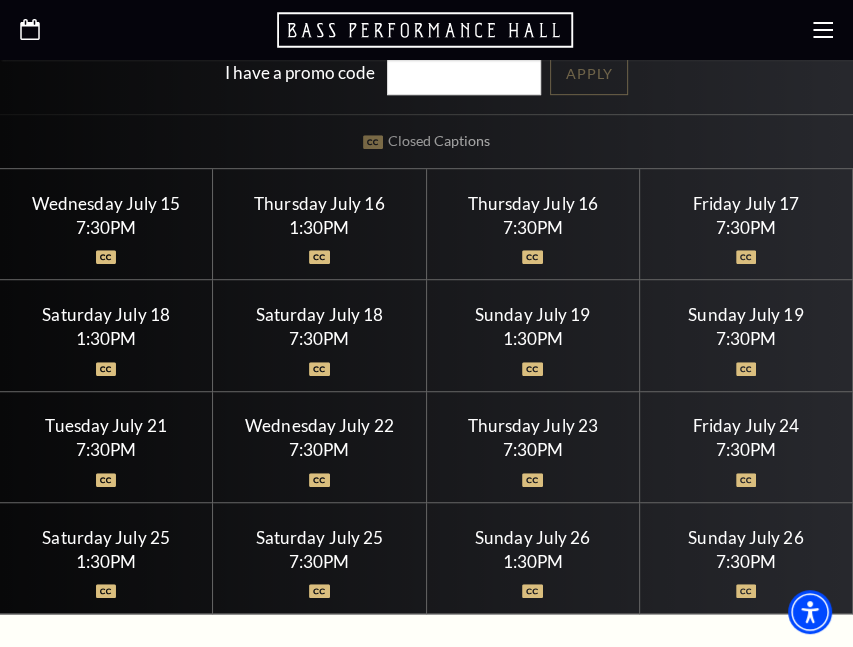 click on "7:30PM" at bounding box center [746, 338] 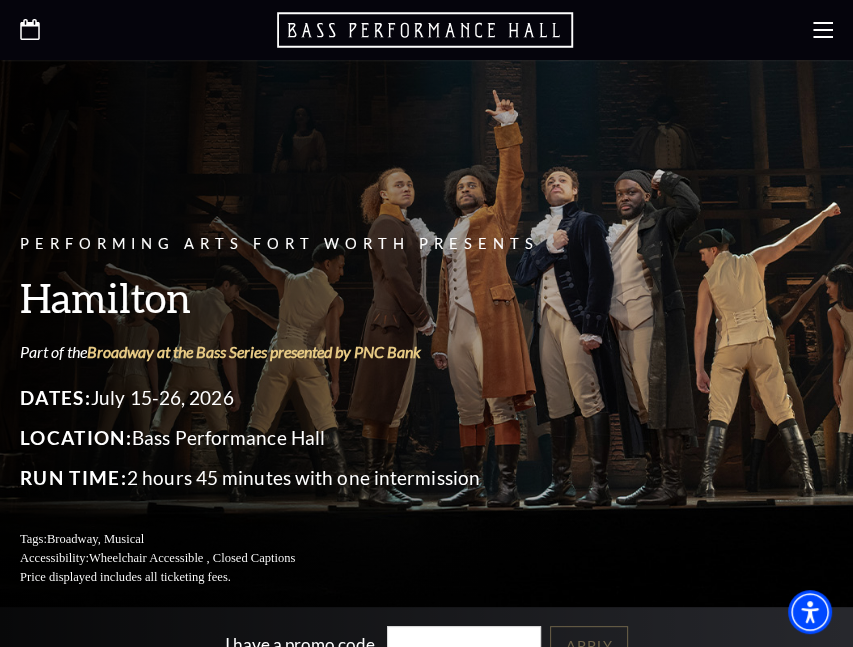 scroll, scrollTop: 0, scrollLeft: 0, axis: both 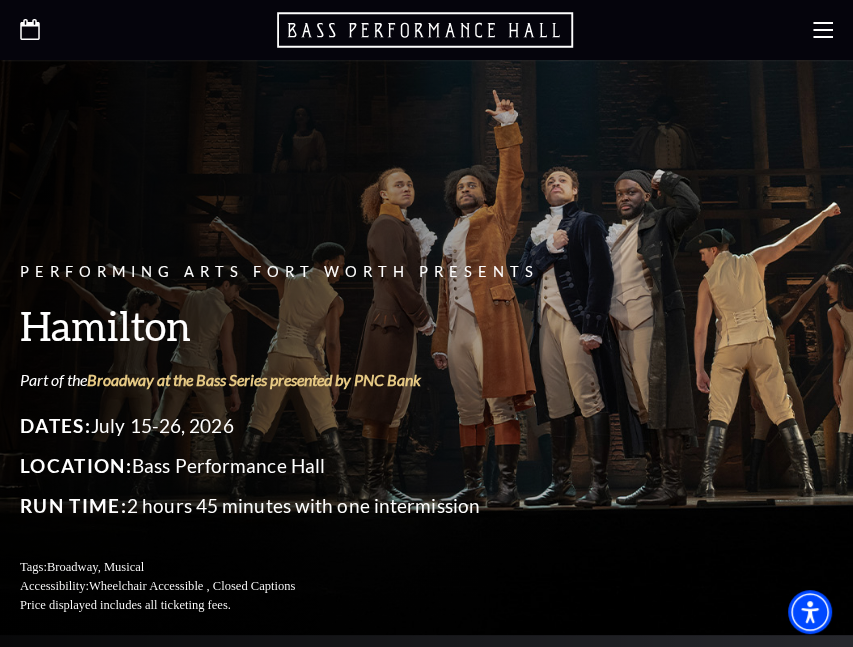 click 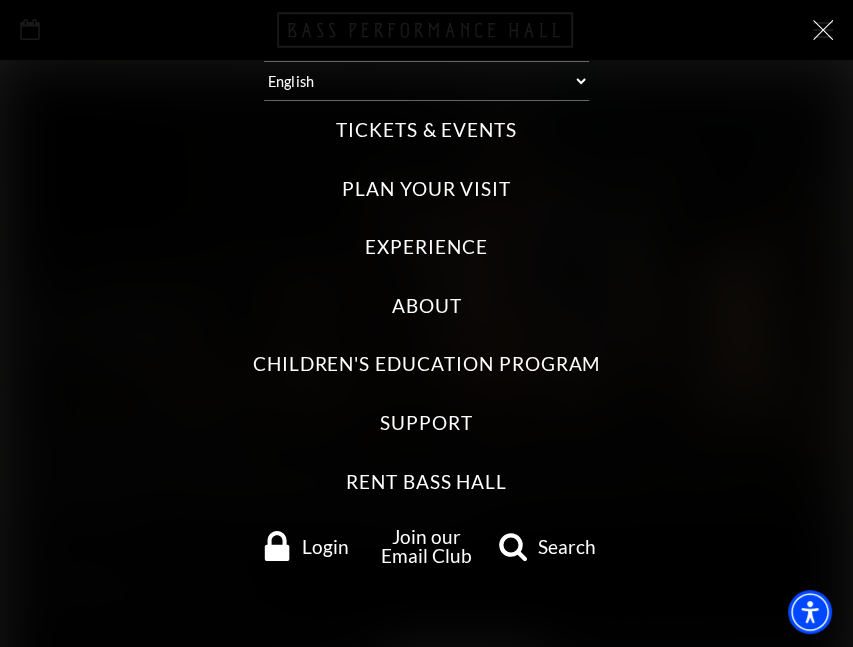 click on "Tickets & Events" at bounding box center (426, 130) 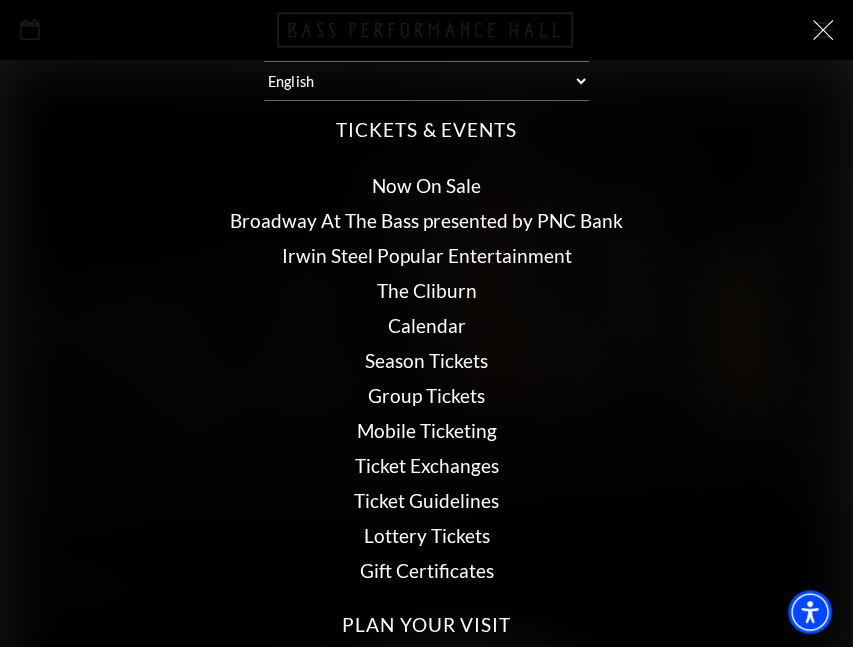 click on "Now On Sale" at bounding box center (426, 185) 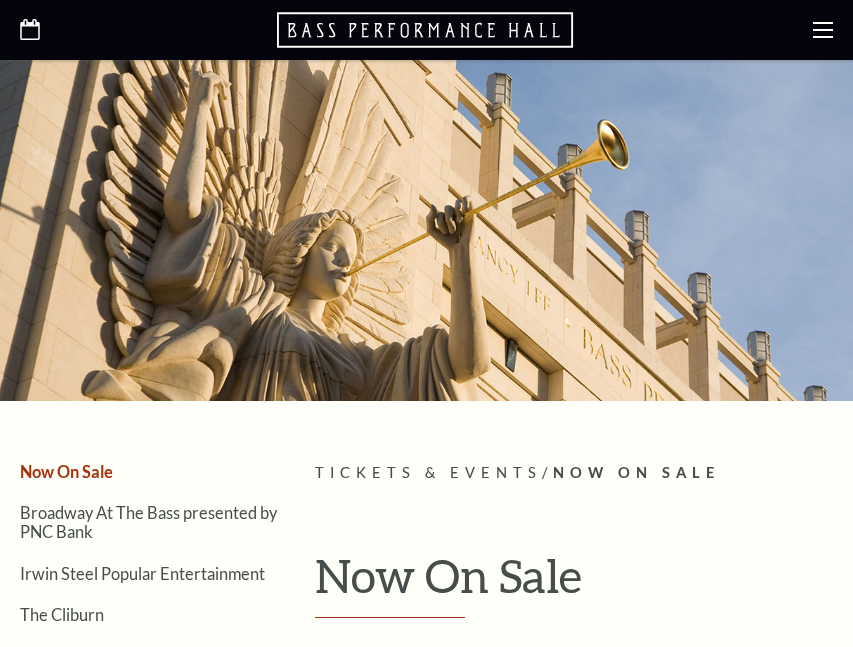 scroll, scrollTop: 0, scrollLeft: 0, axis: both 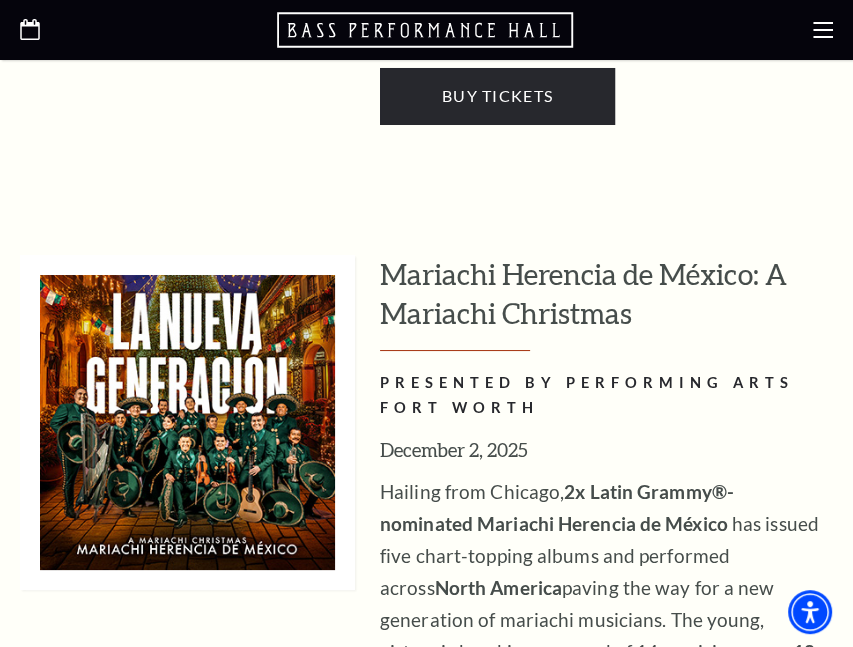 click 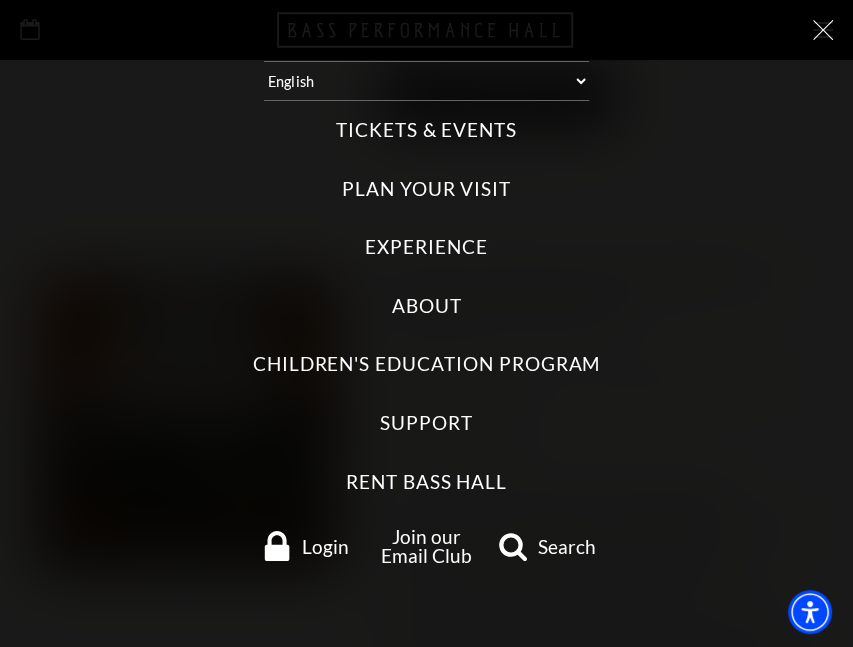 click on "Tickets & Events" at bounding box center [426, 130] 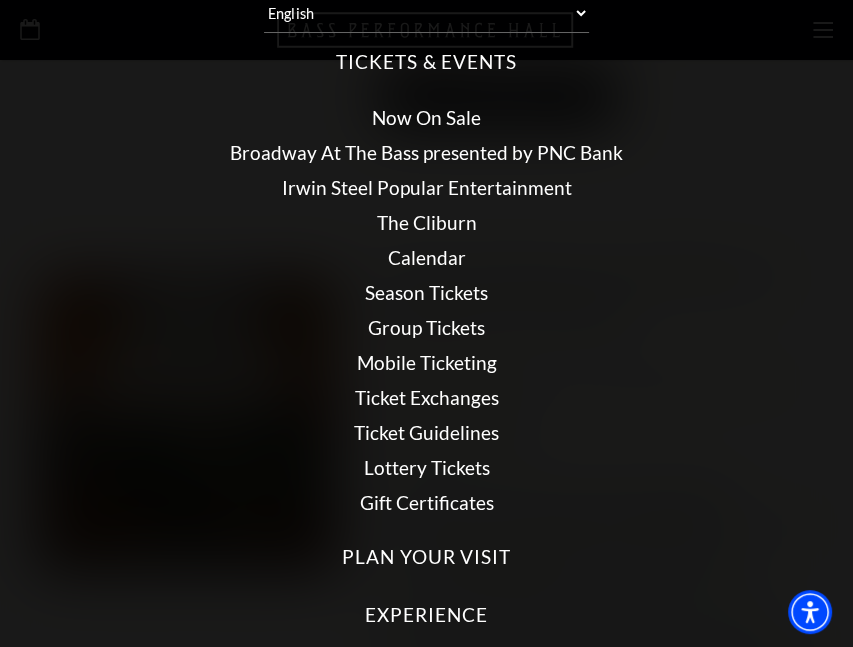 scroll, scrollTop: 100, scrollLeft: 0, axis: vertical 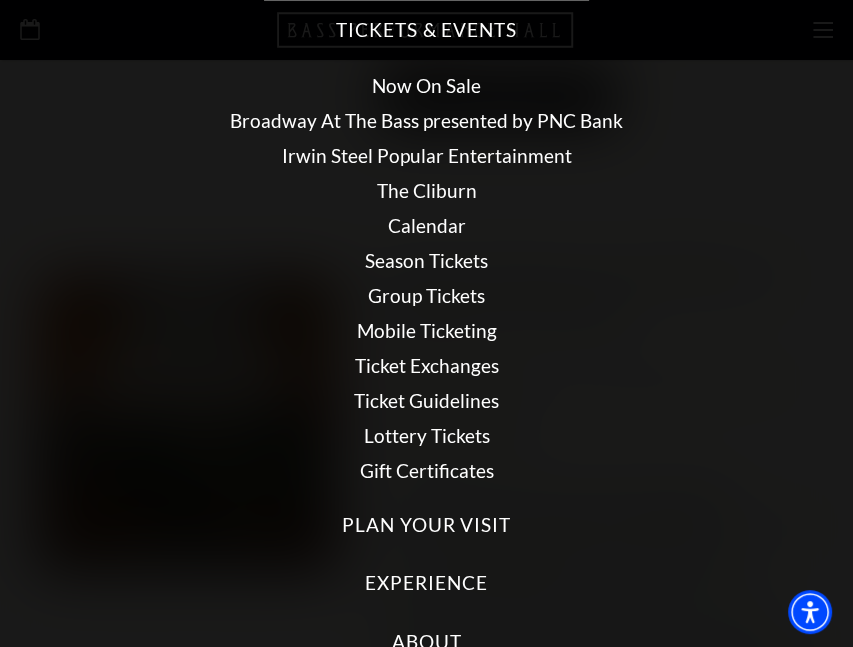 click on "Calendar" at bounding box center (427, 225) 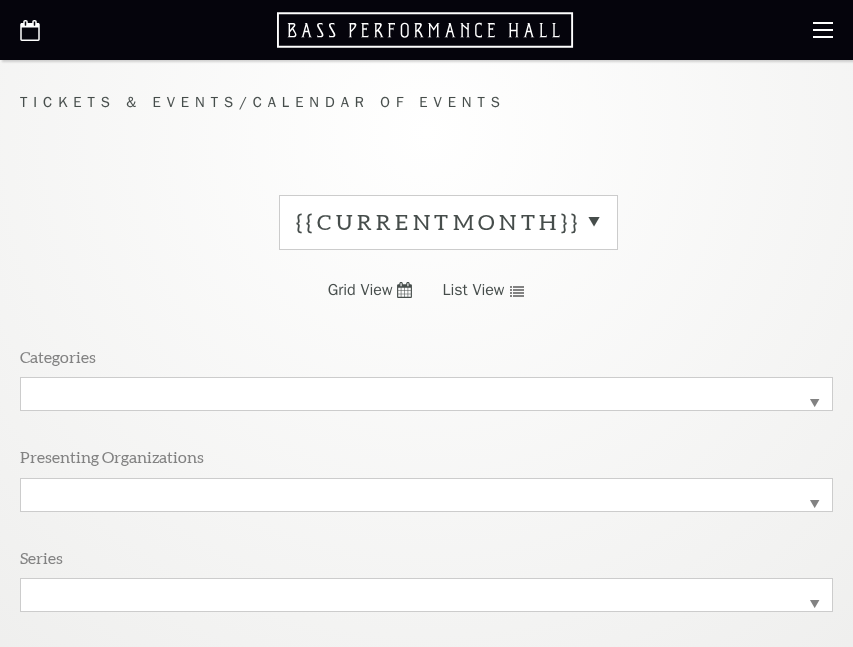 scroll, scrollTop: 0, scrollLeft: 0, axis: both 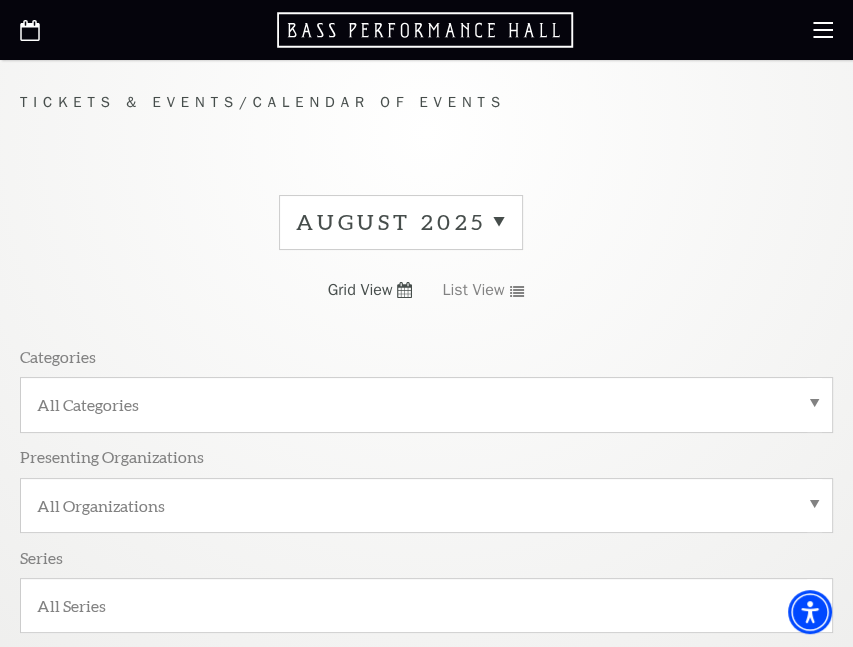 click on "August 2025" at bounding box center (401, 222) 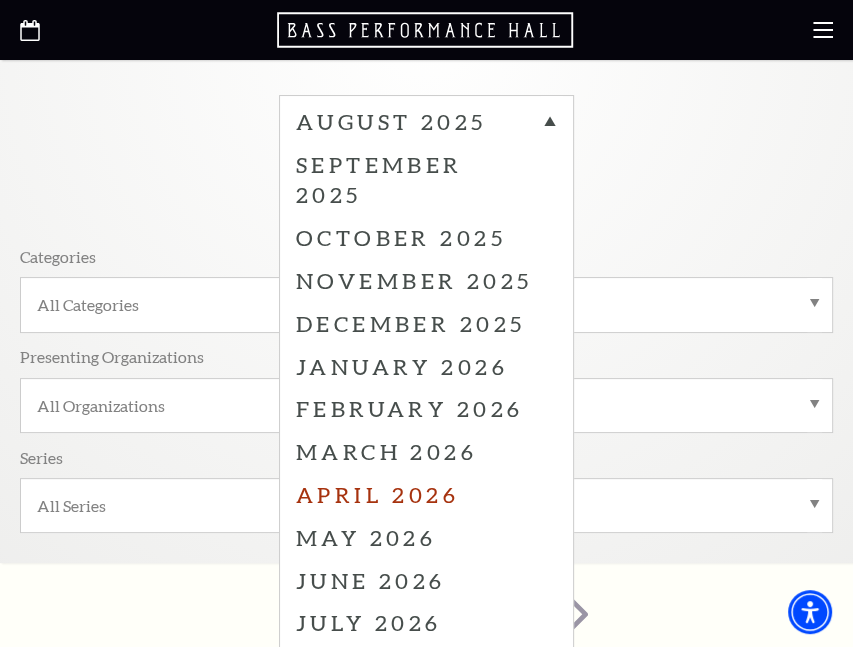 scroll, scrollTop: 200, scrollLeft: 0, axis: vertical 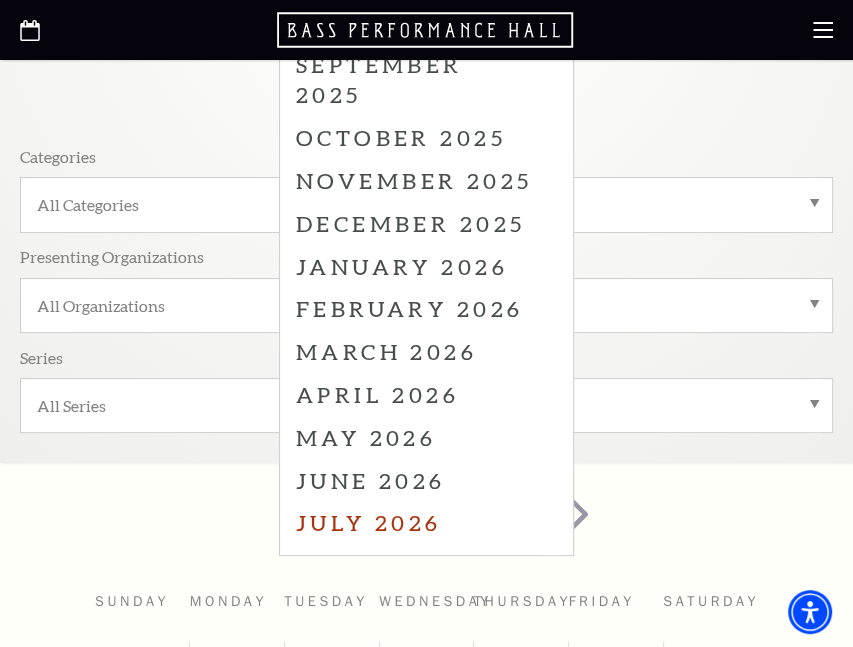click on "July 2026" at bounding box center (426, 522) 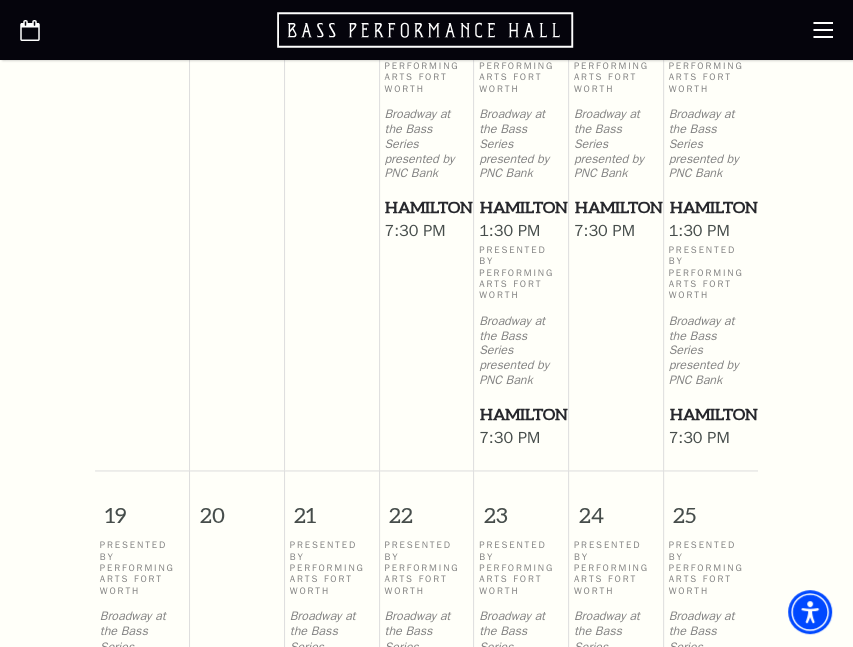 scroll, scrollTop: 1600, scrollLeft: 0, axis: vertical 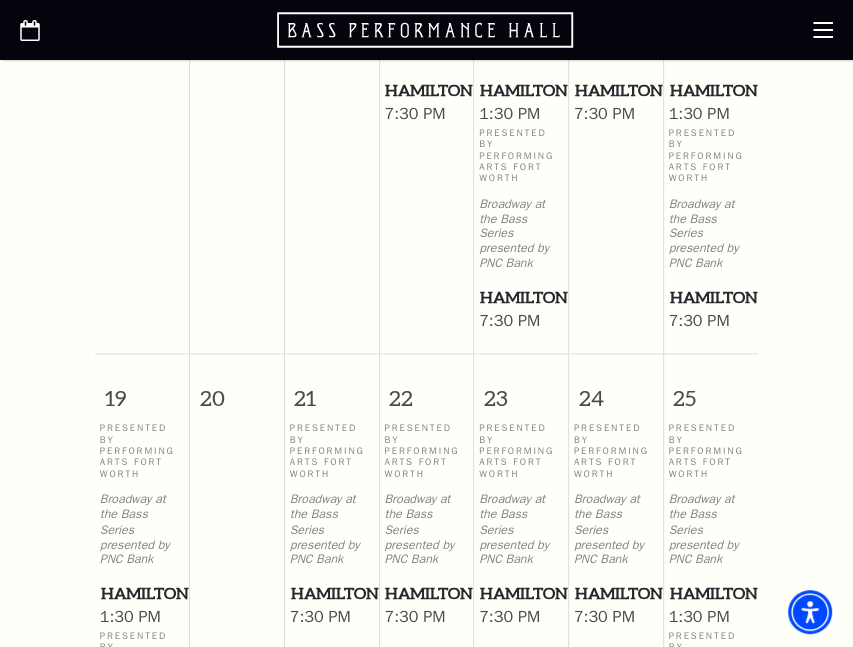 click on "Presented By Performing Arts Fort Worth" at bounding box center (142, 451) 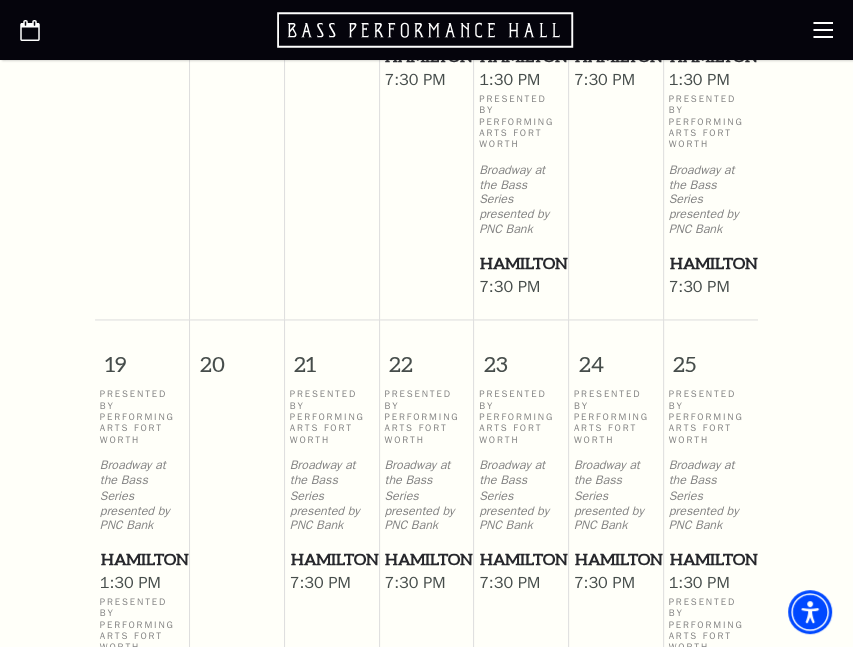 scroll, scrollTop: 1600, scrollLeft: 0, axis: vertical 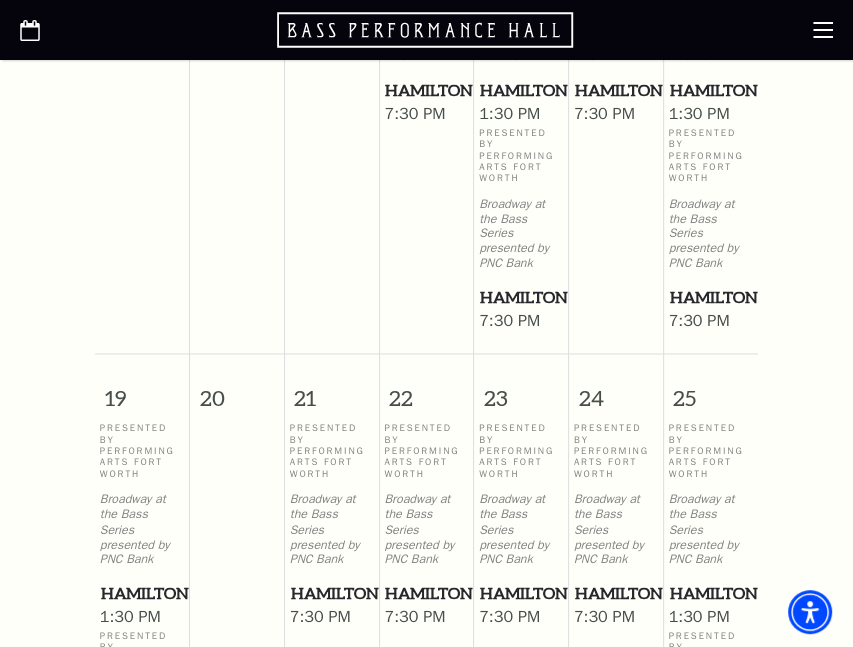 click on "Presented By Performing Arts Fort Worth" at bounding box center (142, 451) 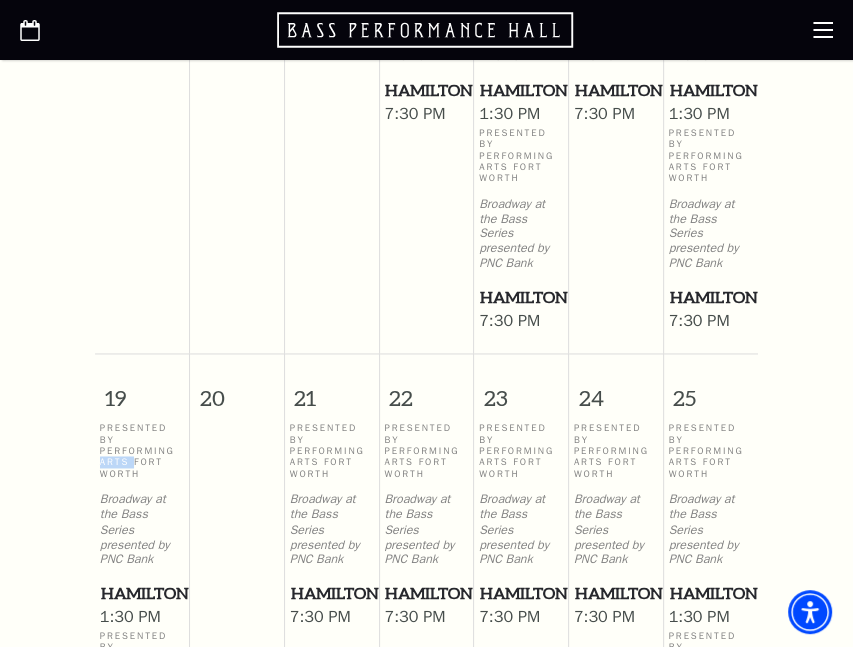 click on "Presented By Performing Arts Fort Worth" at bounding box center (142, 451) 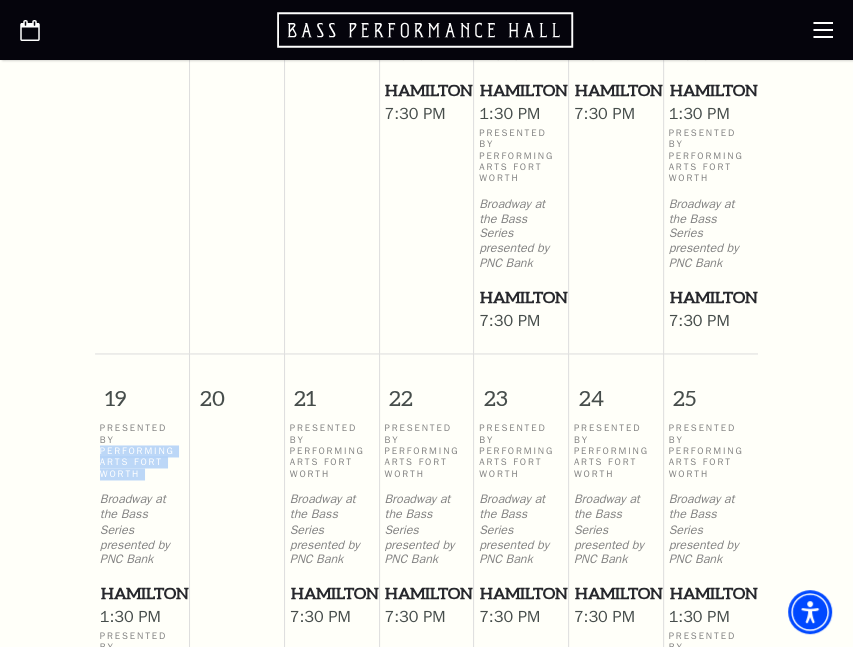 click on "Presented By Performing Arts Fort Worth" at bounding box center [142, 451] 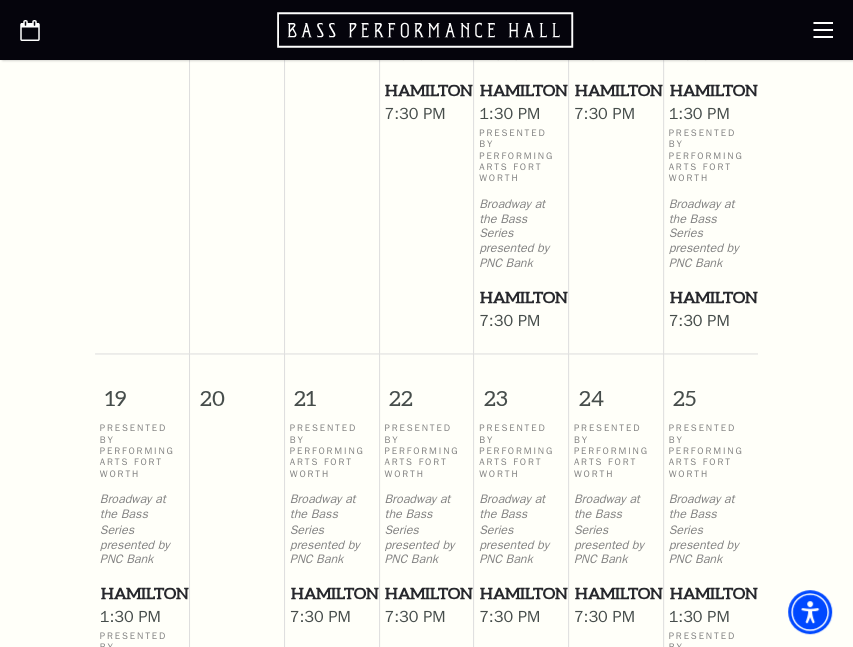 click on "Broadway at the Bass Series presented by PNC Bank" at bounding box center [142, 529] 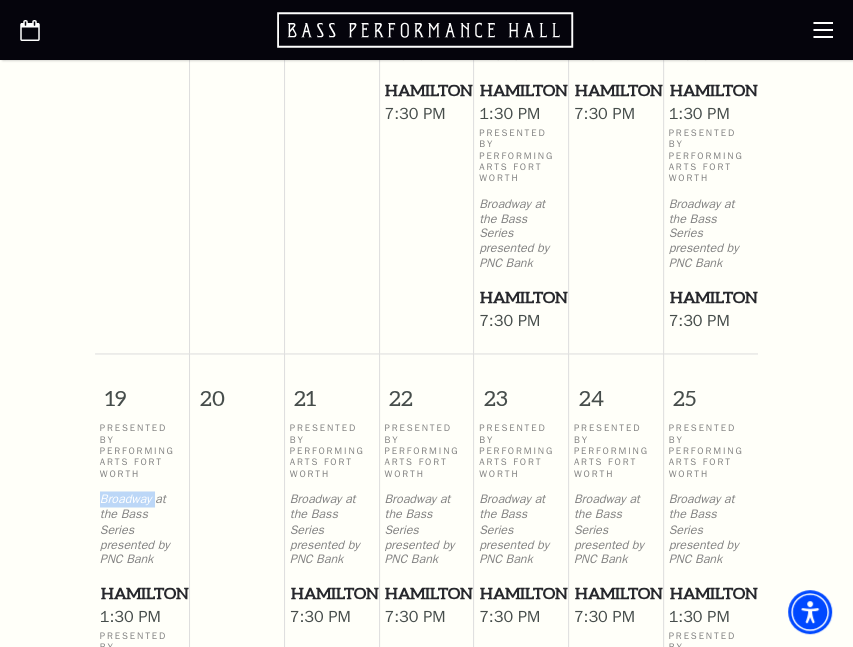 click on "Broadway at the Bass Series presented by PNC Bank" at bounding box center (142, 529) 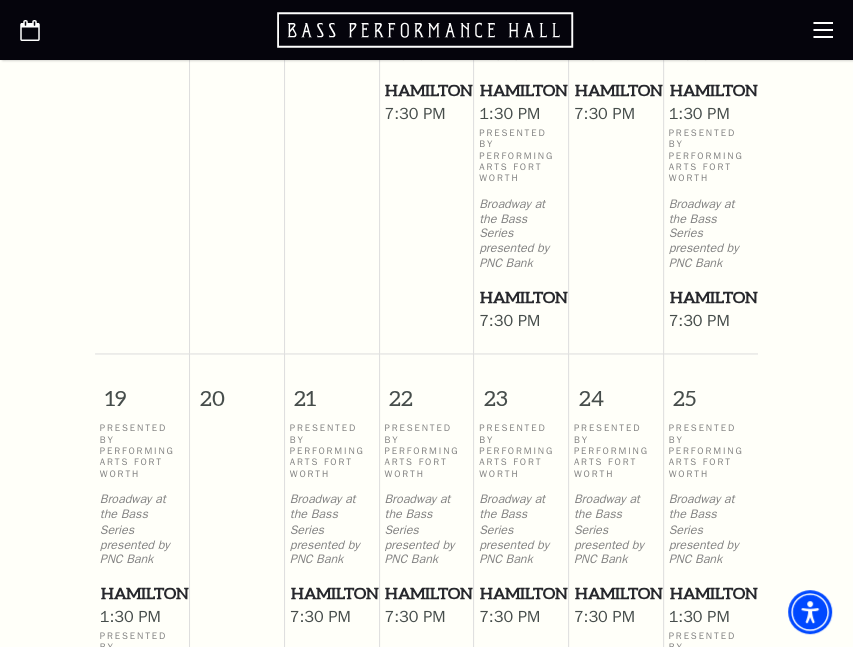 click 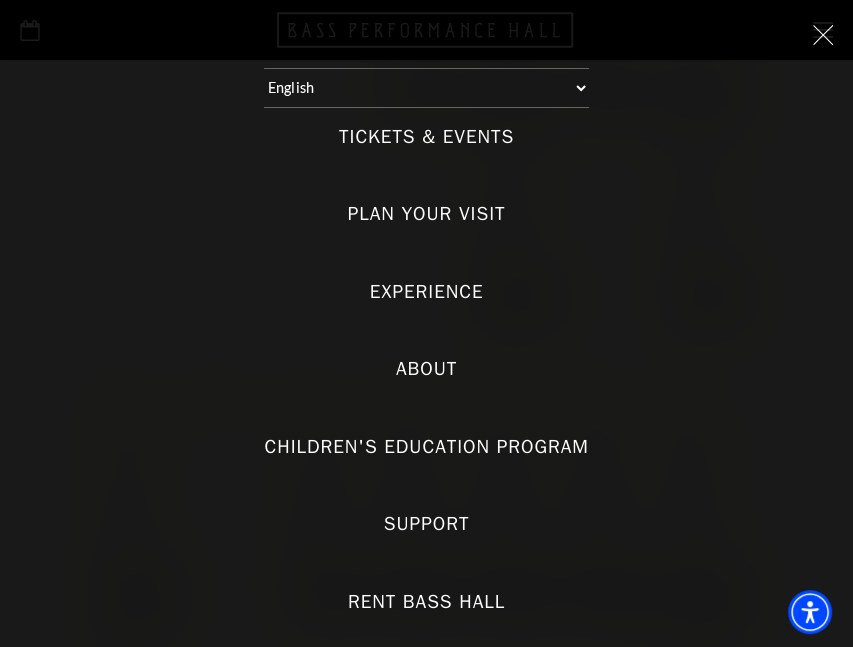 click on "Tickets & Events" at bounding box center [426, 137] 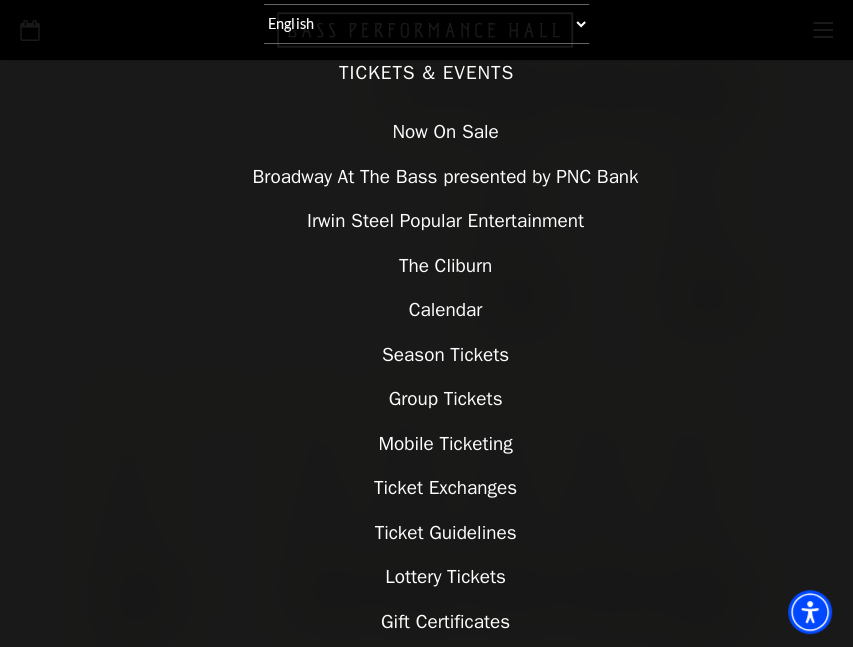 scroll, scrollTop: 100, scrollLeft: 0, axis: vertical 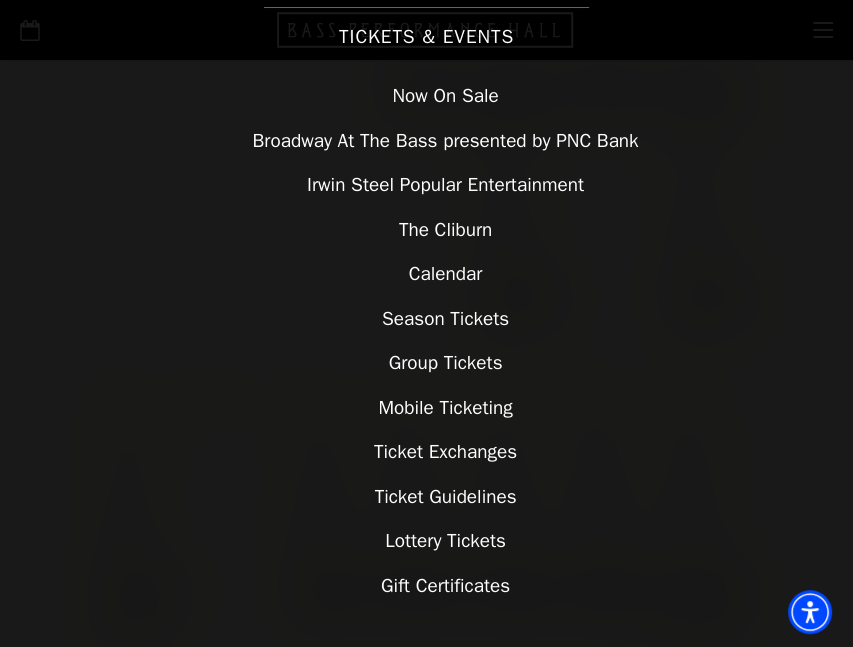 click on "Season Tickets" at bounding box center (445, 319) 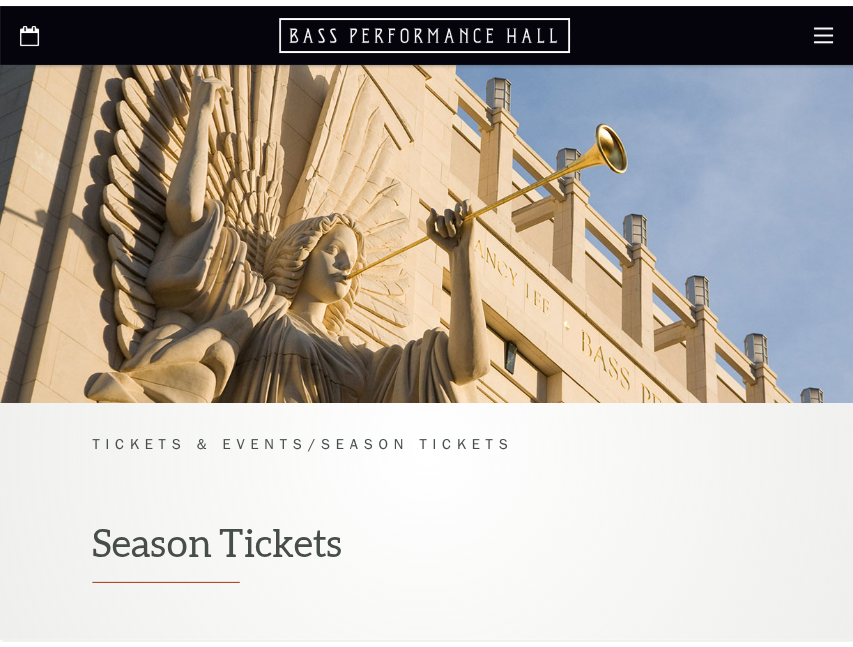 scroll, scrollTop: 0, scrollLeft: 0, axis: both 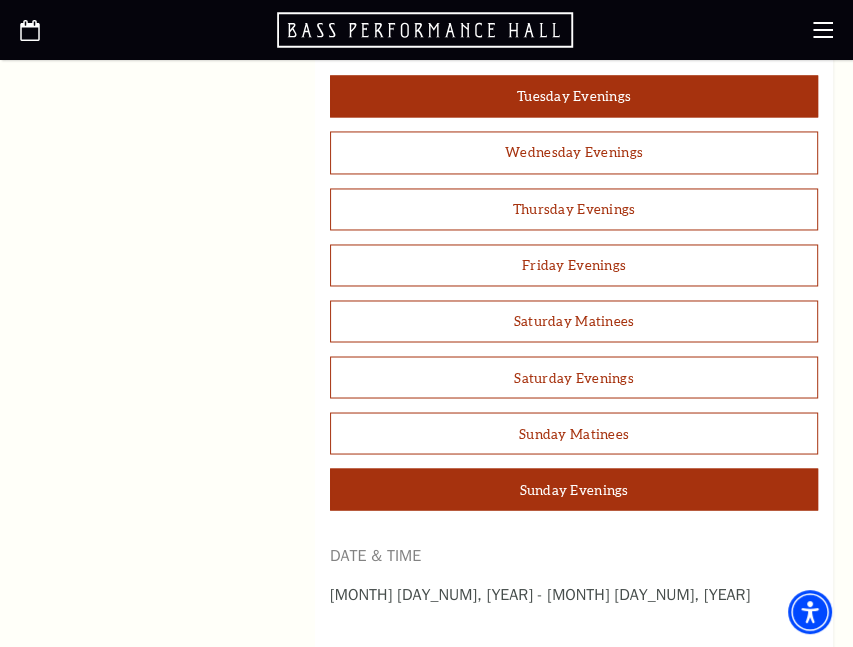 click on "Sunday Evenings" at bounding box center (574, 489) 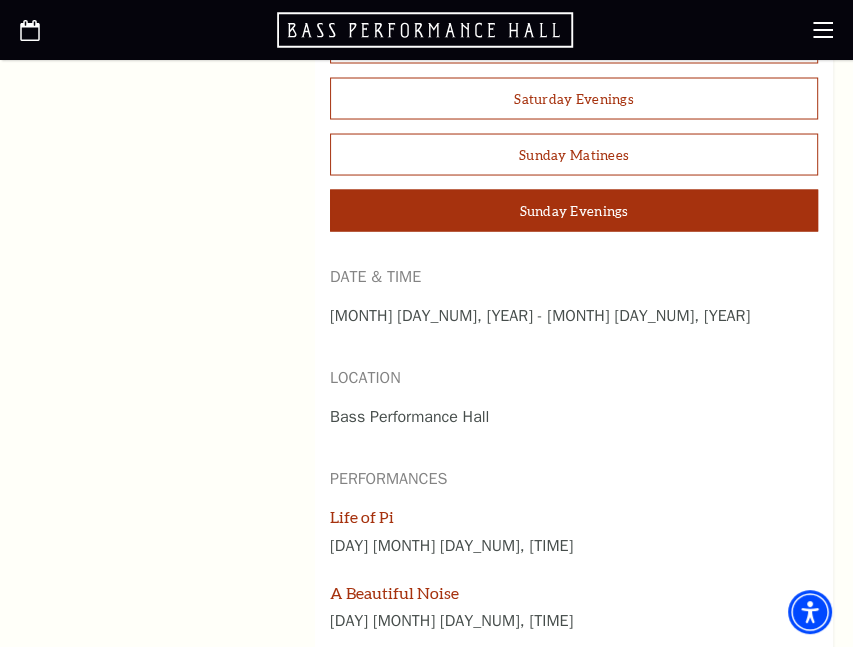 scroll, scrollTop: 1997, scrollLeft: 0, axis: vertical 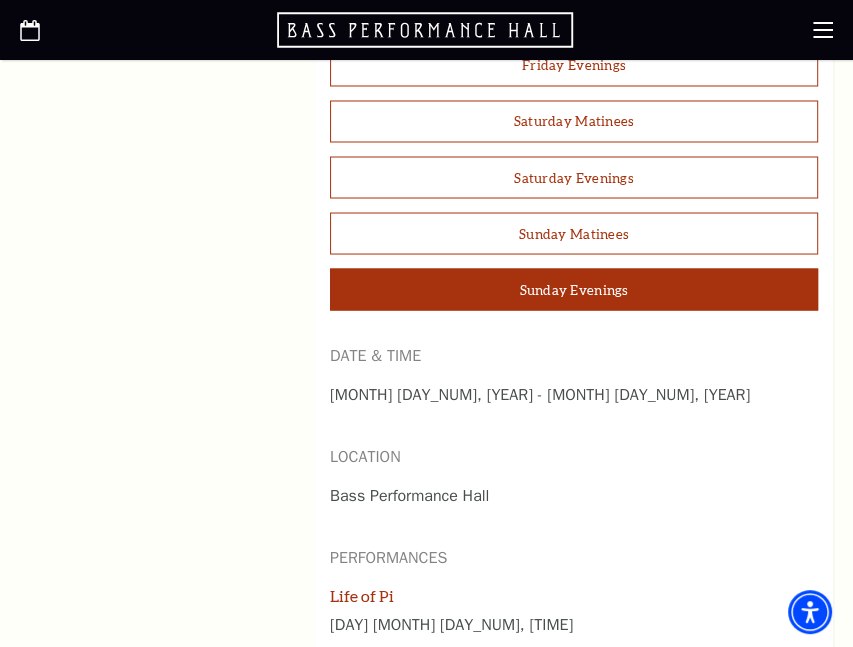 click on "Sunday Evenings" at bounding box center [574, 289] 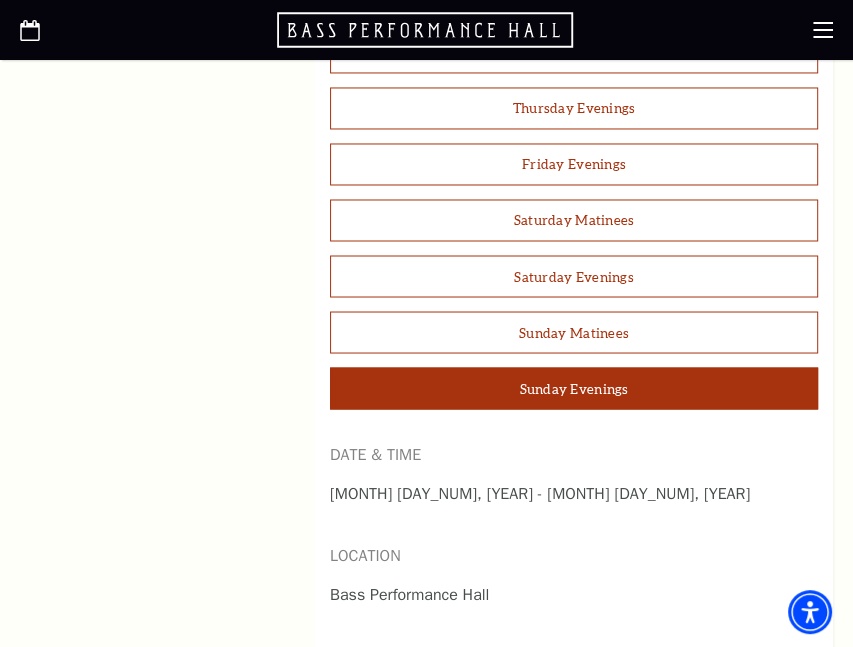 scroll, scrollTop: 1897, scrollLeft: 0, axis: vertical 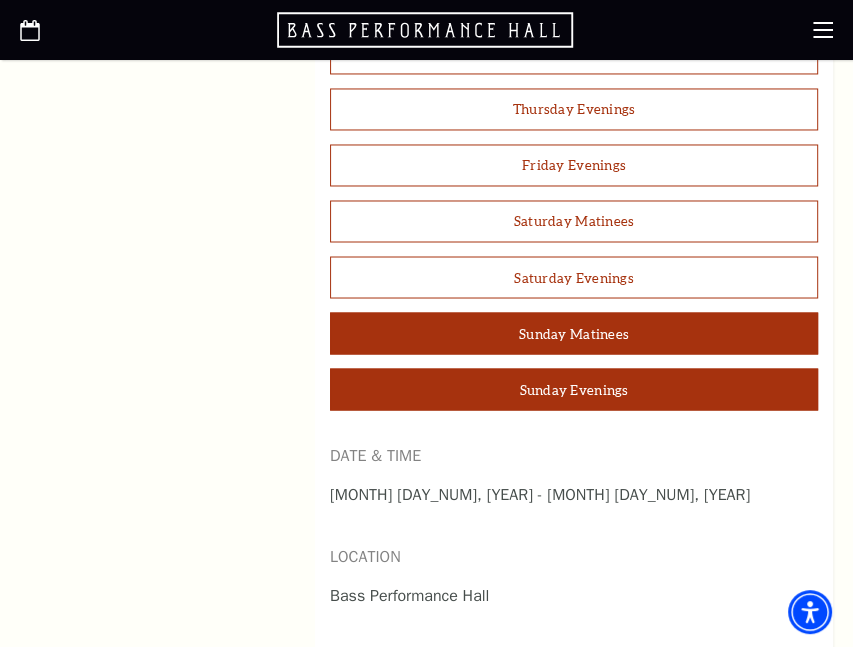 click on "Sunday Matinees" at bounding box center [574, 333] 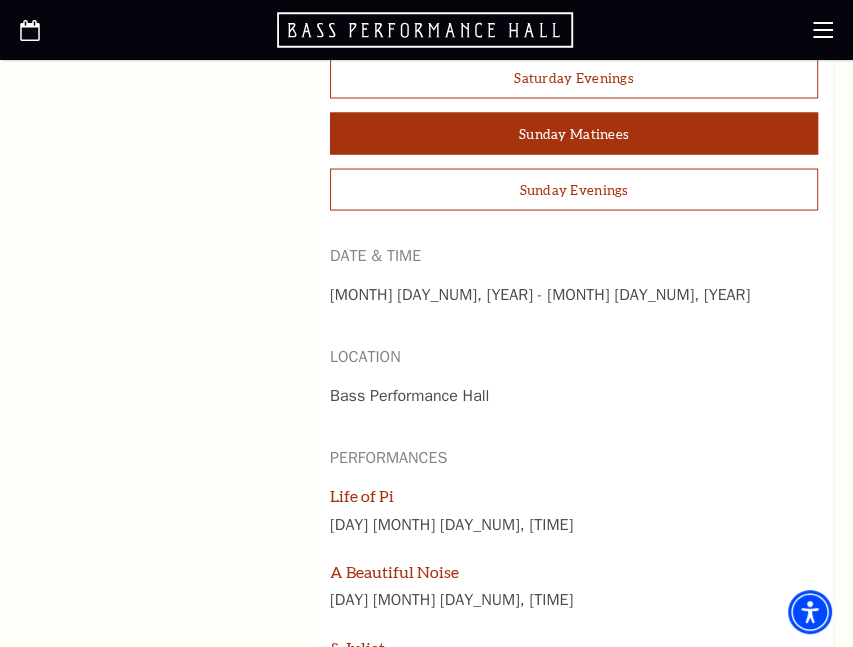 scroll, scrollTop: 1997, scrollLeft: 0, axis: vertical 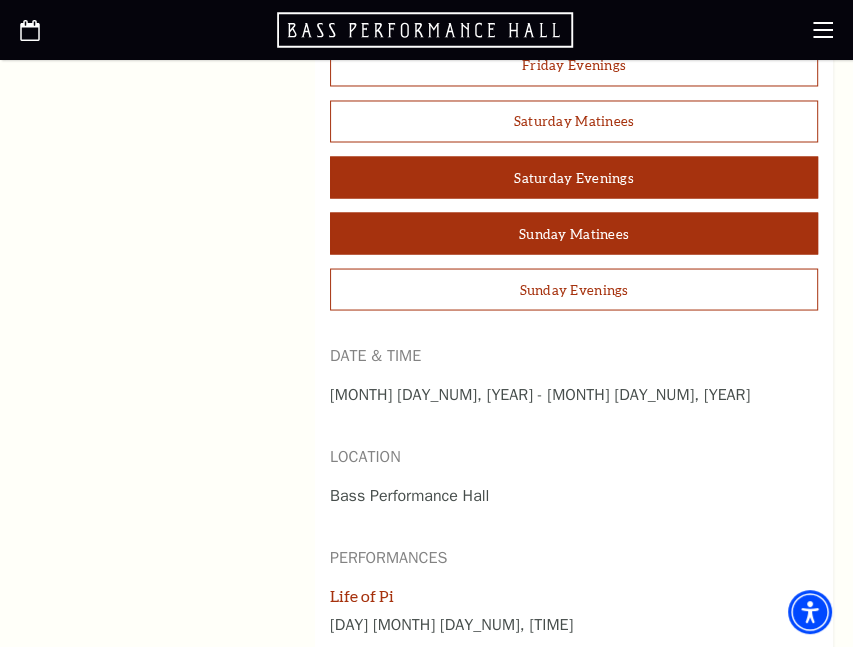 click on "Saturday Evenings" at bounding box center [574, 177] 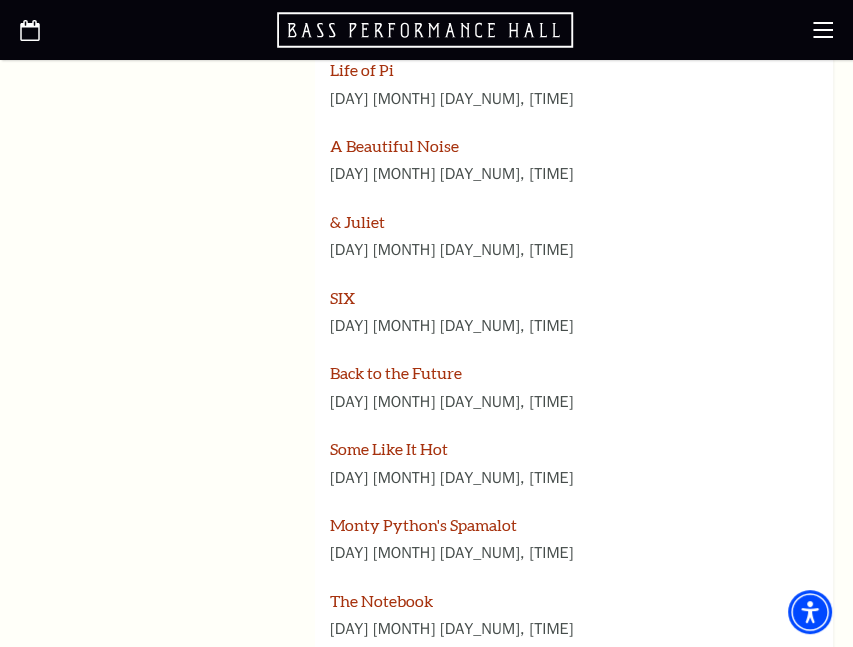 scroll, scrollTop: 2797, scrollLeft: 0, axis: vertical 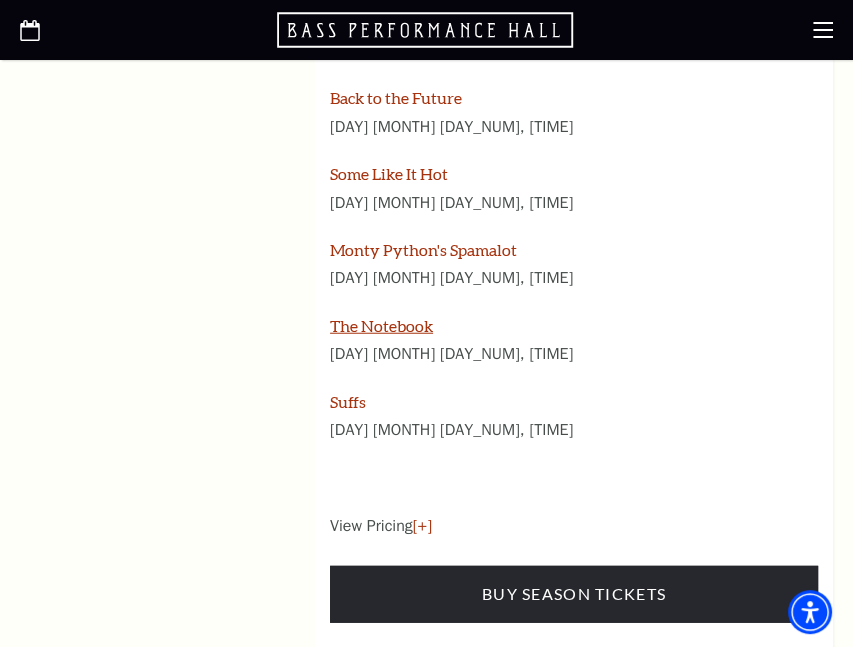click on "The Notebook" at bounding box center [381, 325] 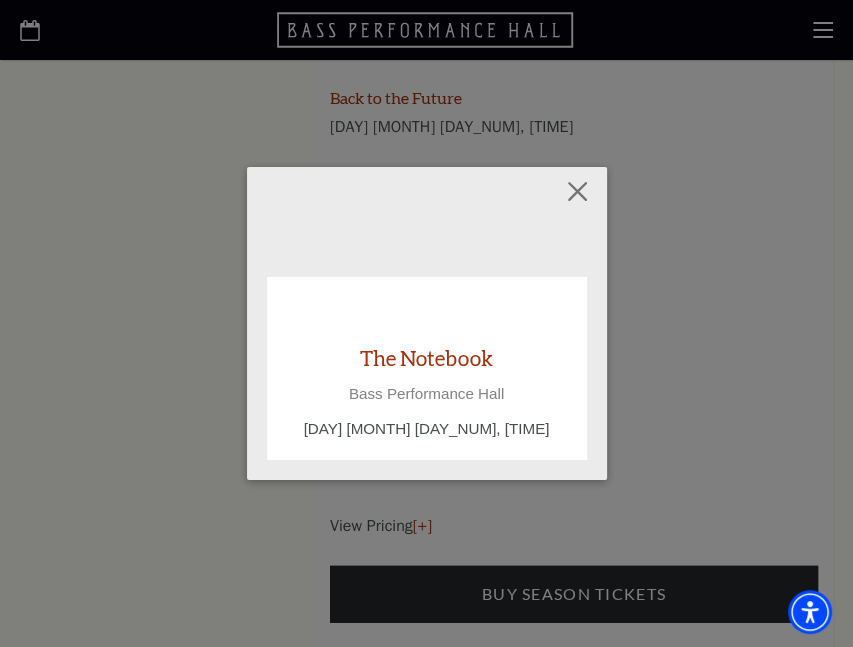 click on "The Notebook       Bass Performance Hall
Saturday June 27, 7:30 PM" at bounding box center [427, 392] 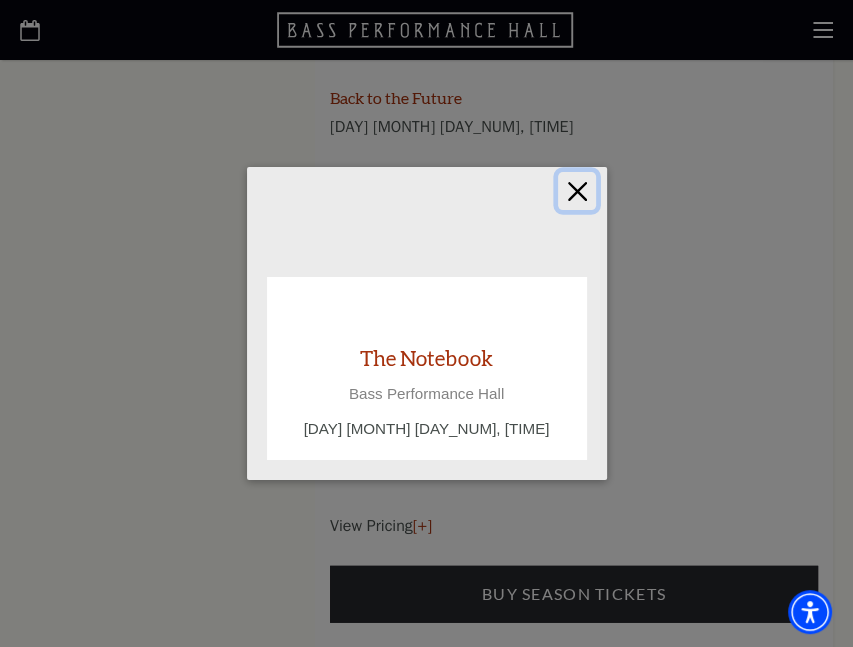 click at bounding box center [577, 191] 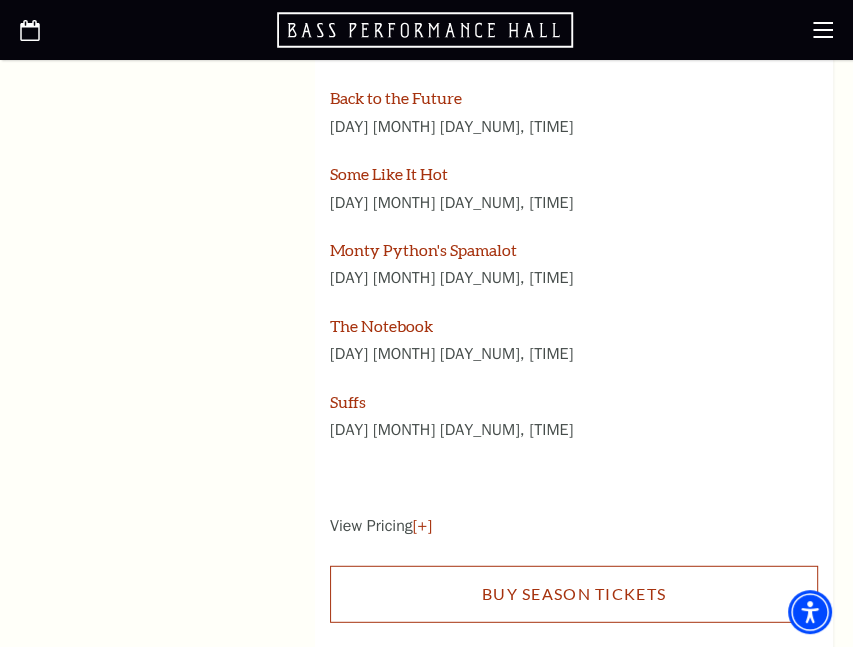 click on "Buy Season Tickets" at bounding box center [574, 594] 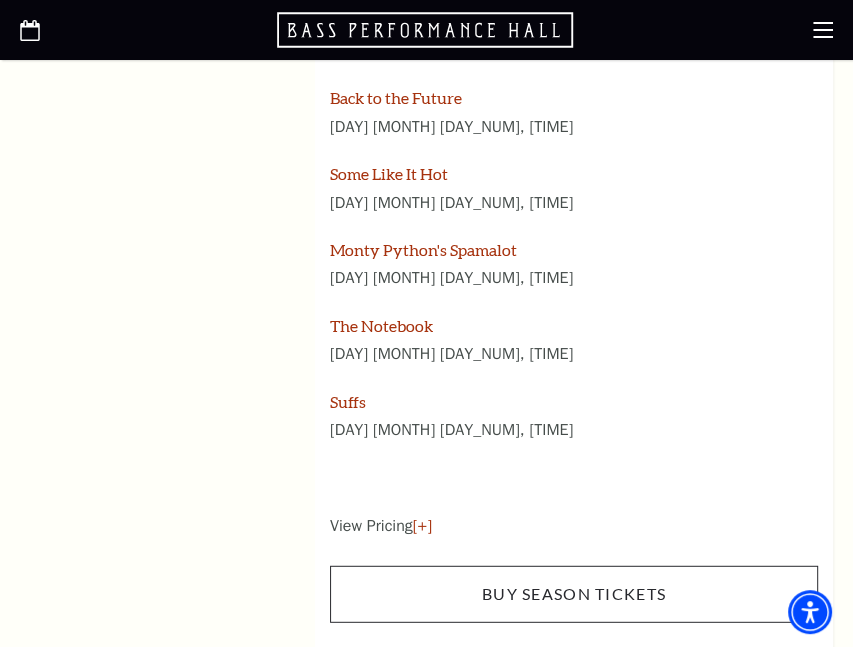 scroll, scrollTop: 2794, scrollLeft: 0, axis: vertical 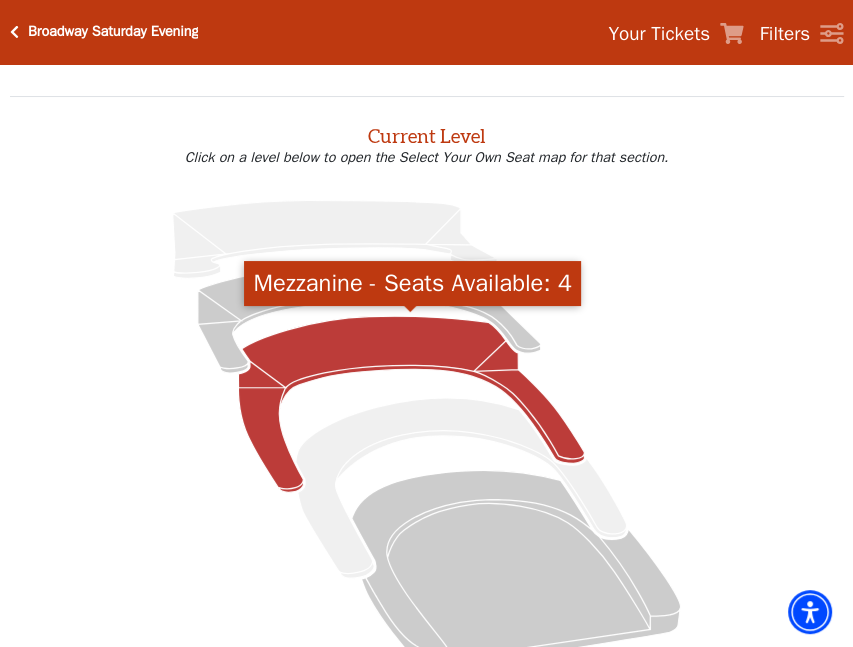 click 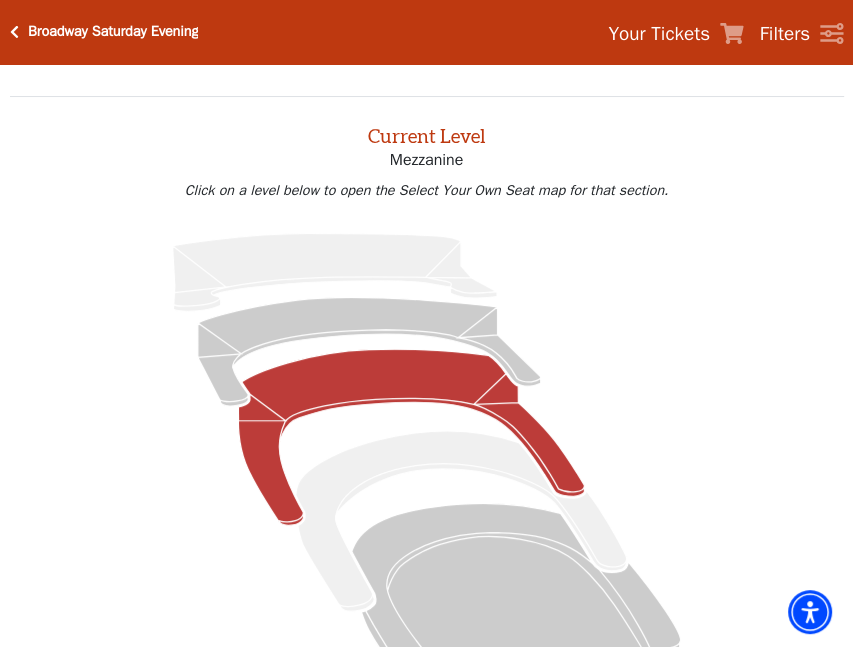 scroll, scrollTop: 0, scrollLeft: 0, axis: both 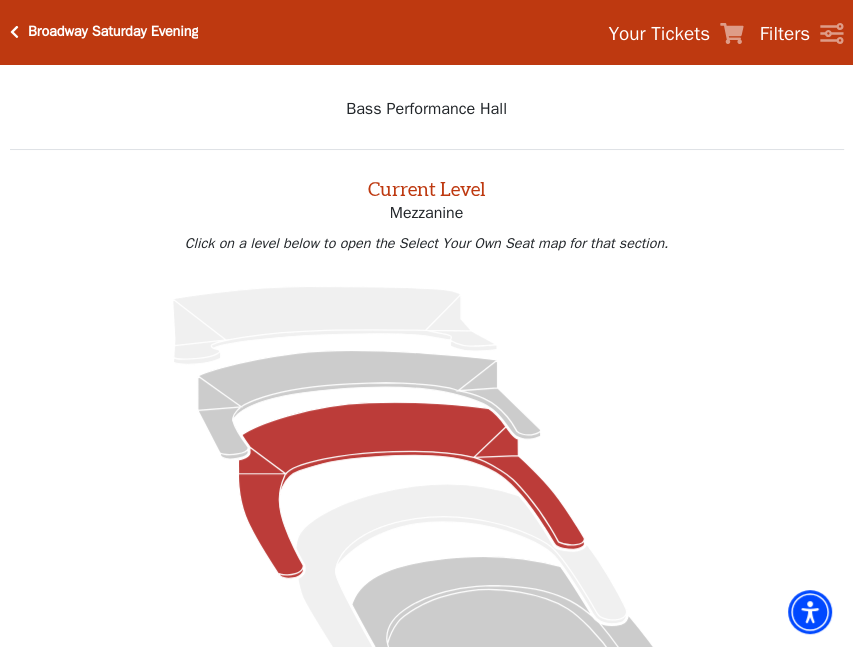 click at bounding box center (14, 32) 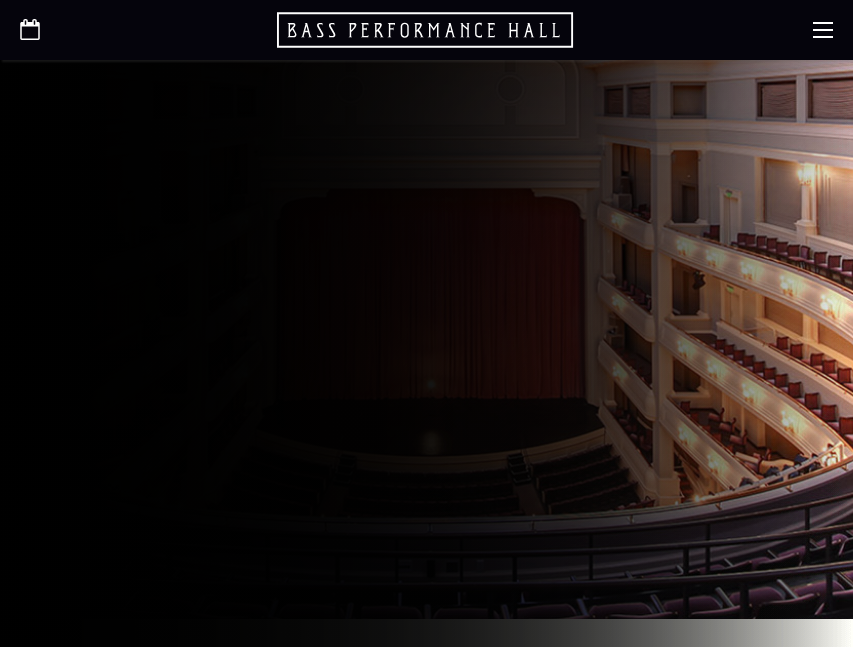 scroll, scrollTop: 0, scrollLeft: 0, axis: both 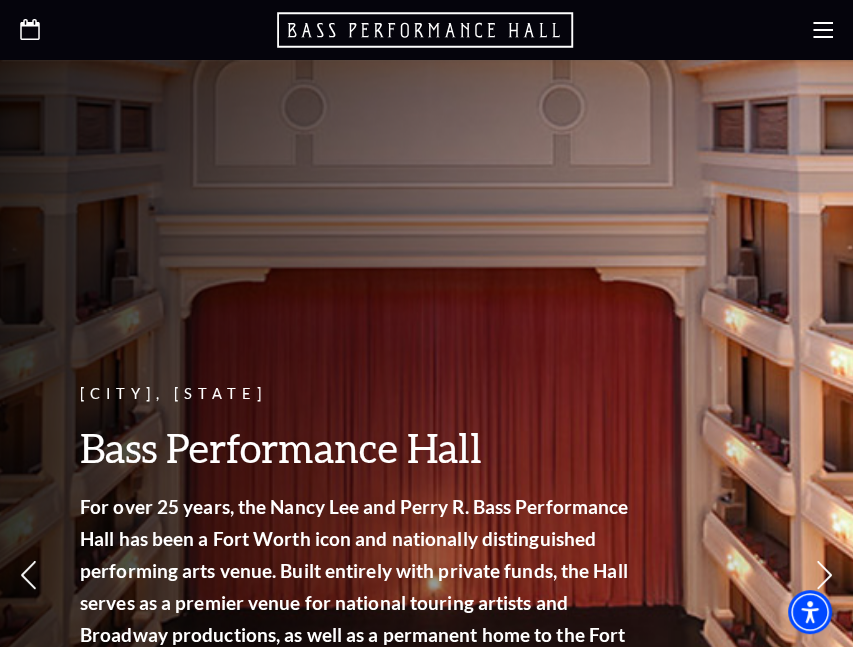 click at bounding box center [426, 30] 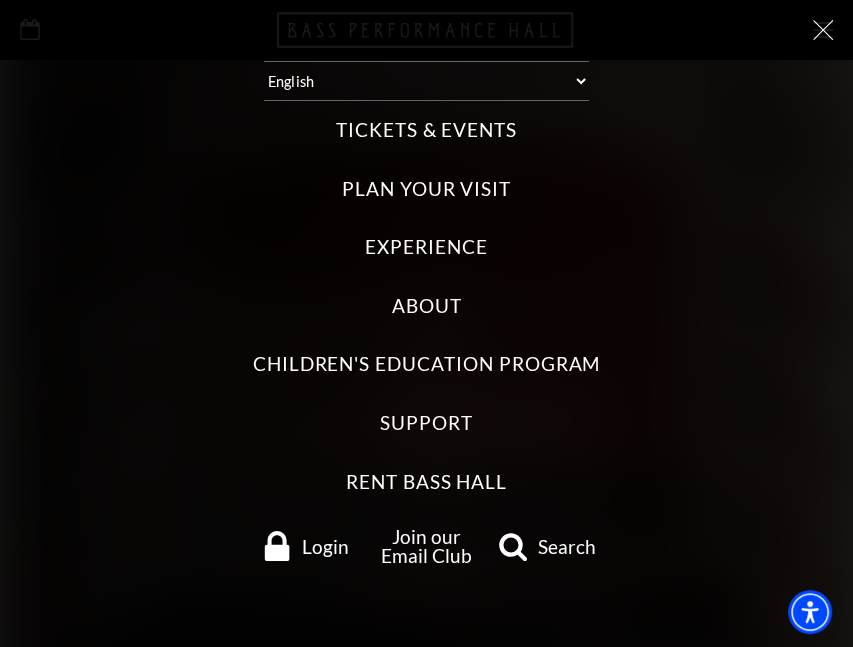 scroll, scrollTop: 0, scrollLeft: 0, axis: both 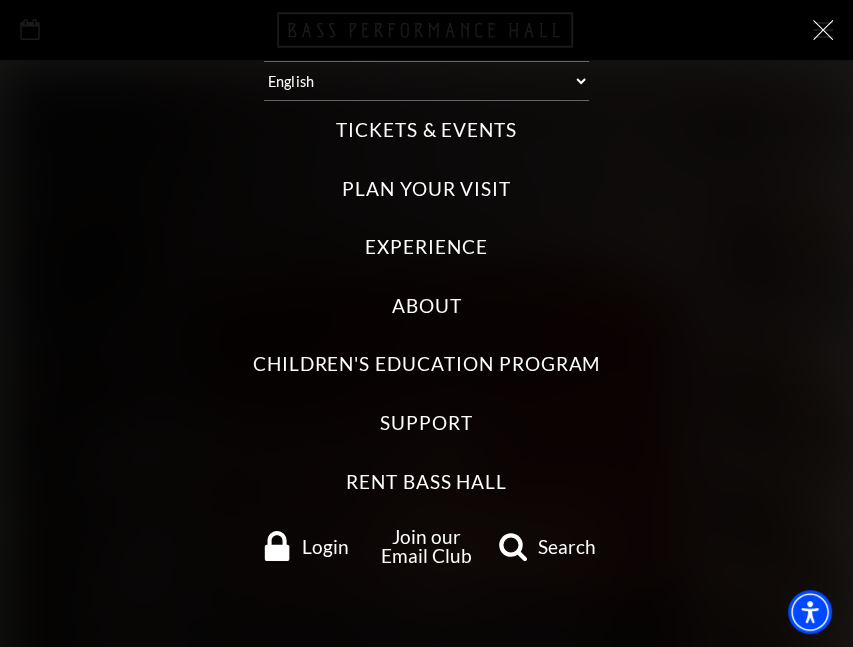 click on "Tickets & Events
Now On Sale
Broadway At The Bass presented by PNC Bank
Irwin Steel Popular Entertainment
The Cliburn
Calendar
Season Tickets
Group Tickets
Mobile Ticketing
Ticket Exchanges
Ticket Guidelines
Lottery Tickets
Gift Certificates
Plan Your Visit
Location & Directions
Parking
Dining
Hotels
Seating
Accessibility
Helpful Hints
Safety & Security
FAQs
Experience
Tours Careers" at bounding box center [426, 341] 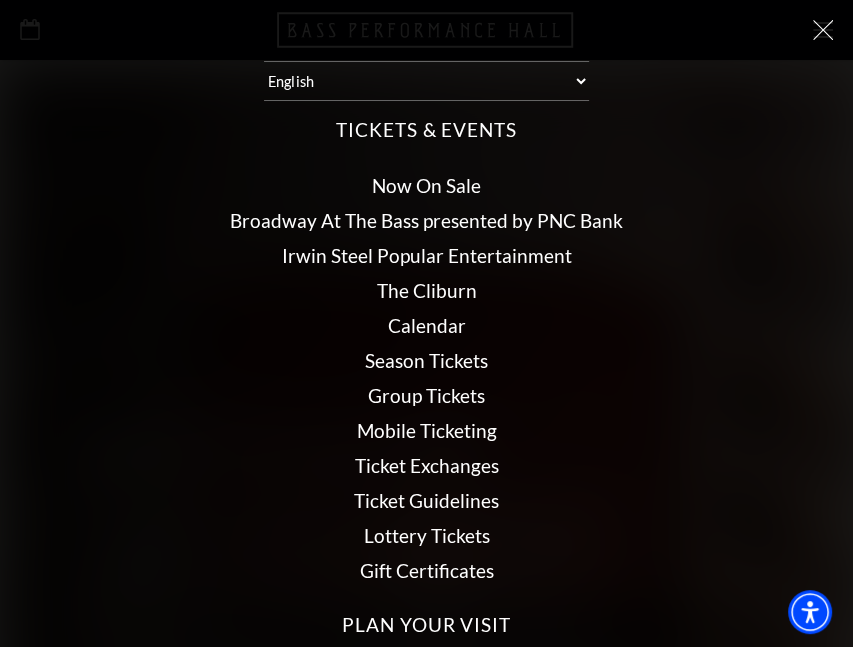 click on "Now On Sale" at bounding box center (426, 185) 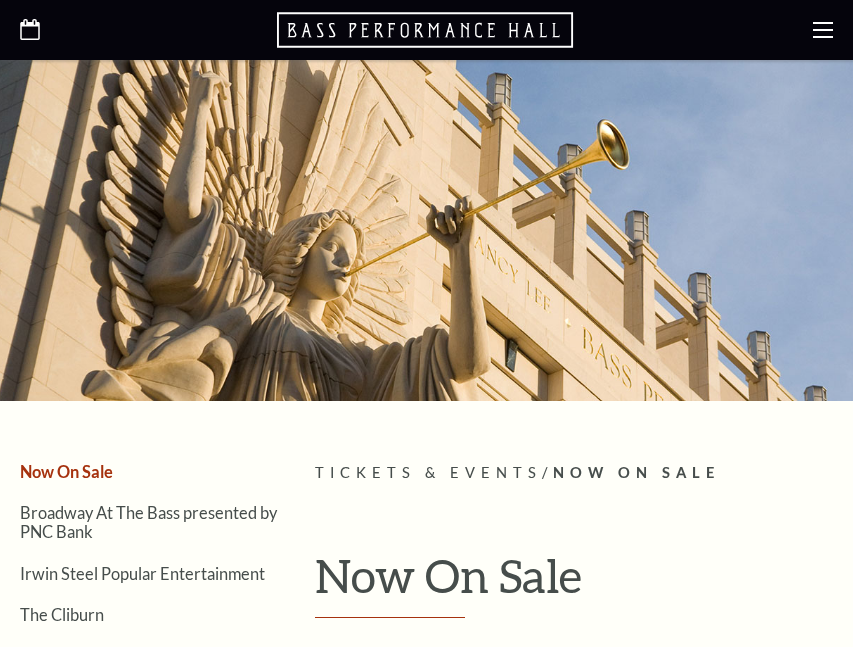 scroll, scrollTop: 0, scrollLeft: 0, axis: both 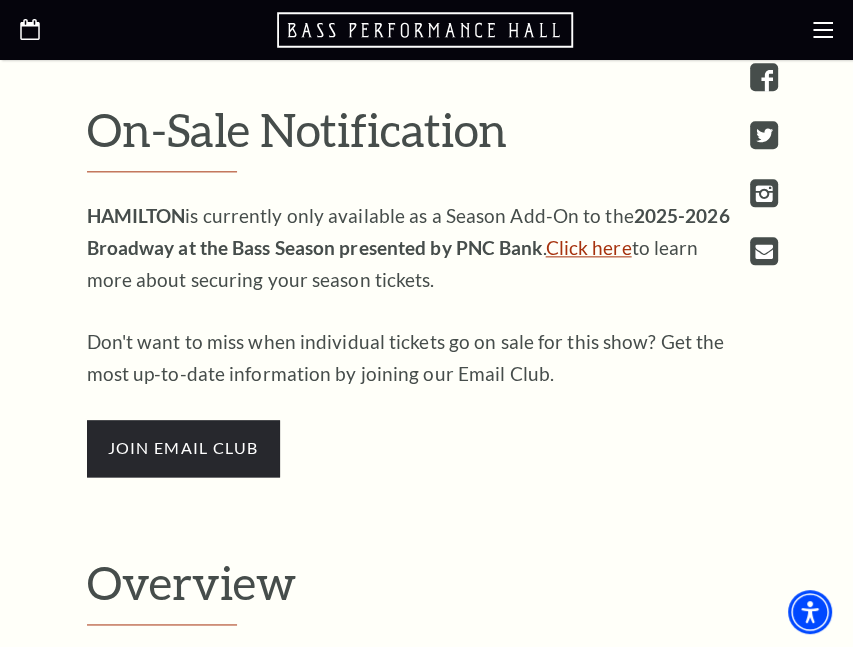 click on "Click here" at bounding box center (589, 247) 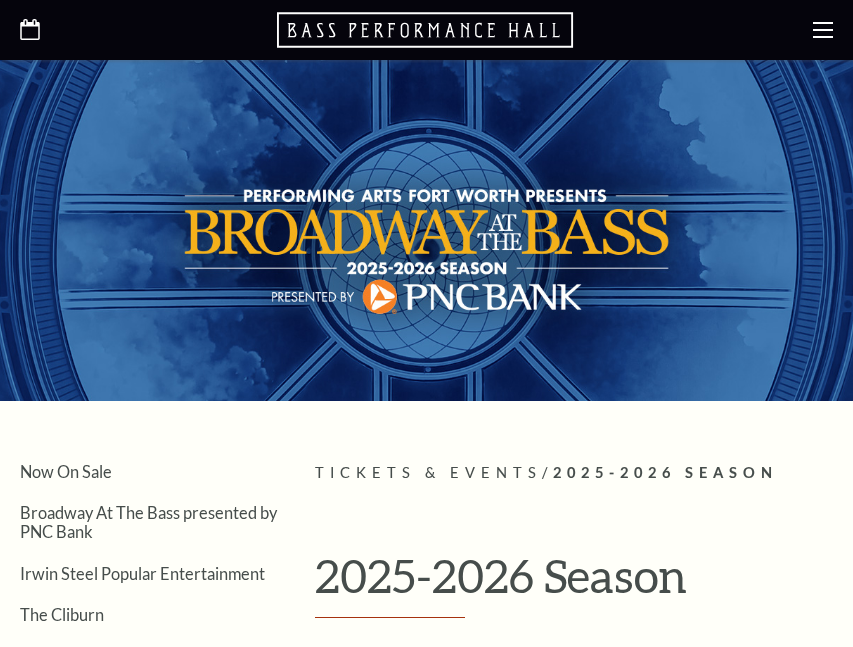 scroll, scrollTop: 0, scrollLeft: 0, axis: both 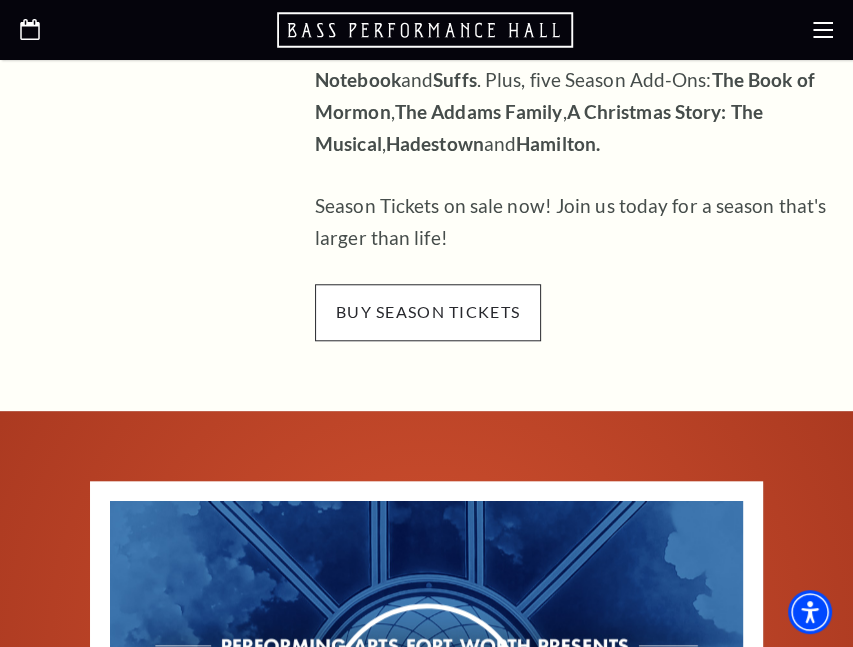click on "buy season tickets" at bounding box center (428, 312) 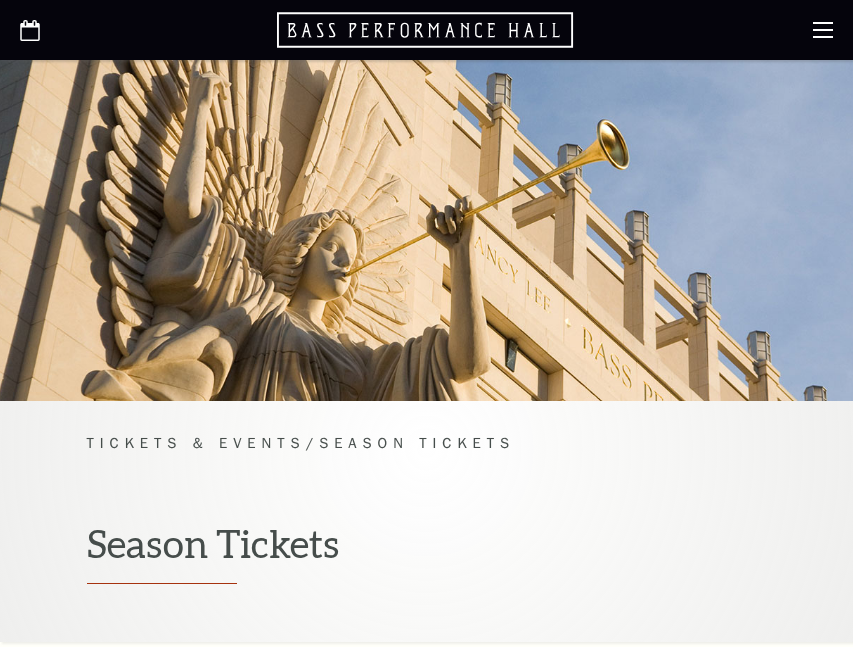scroll, scrollTop: 0, scrollLeft: 0, axis: both 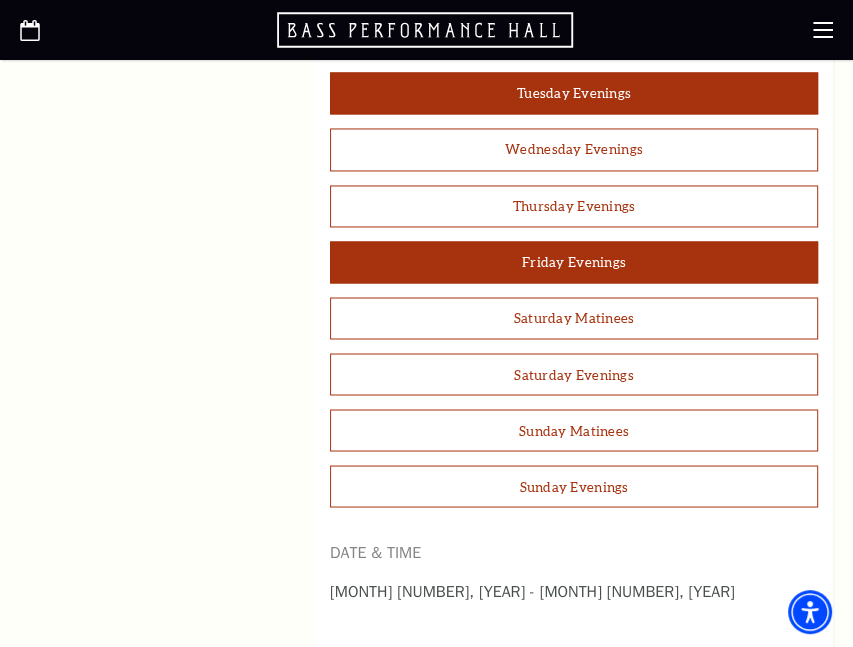 click on "Friday Evenings" at bounding box center (574, 262) 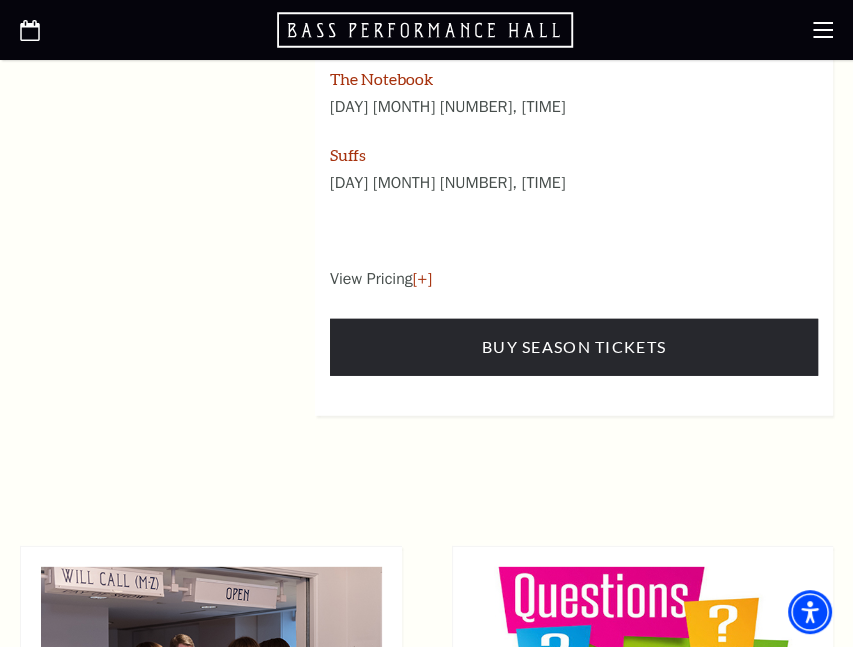 scroll, scrollTop: 3200, scrollLeft: 0, axis: vertical 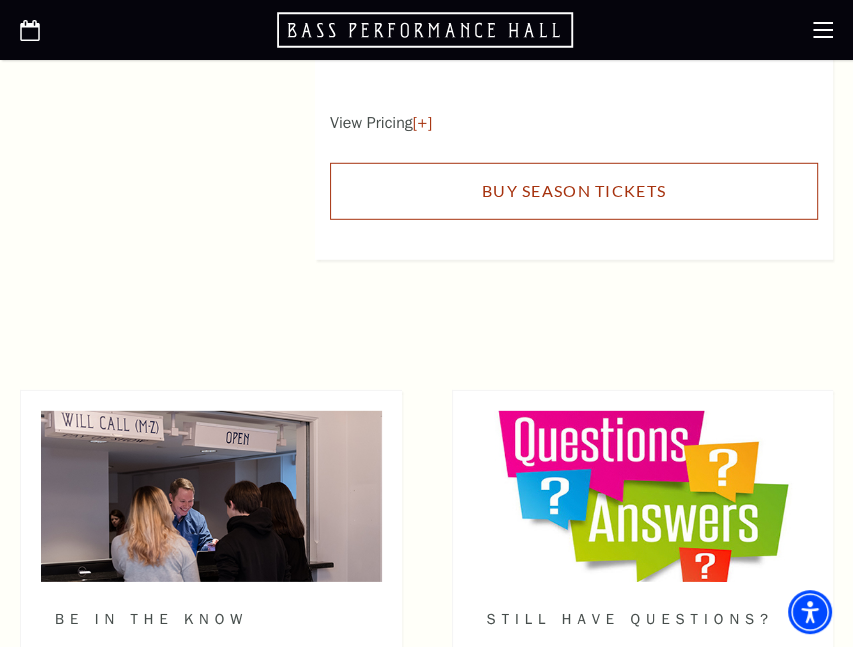 click on "Buy Season Tickets" at bounding box center (574, 191) 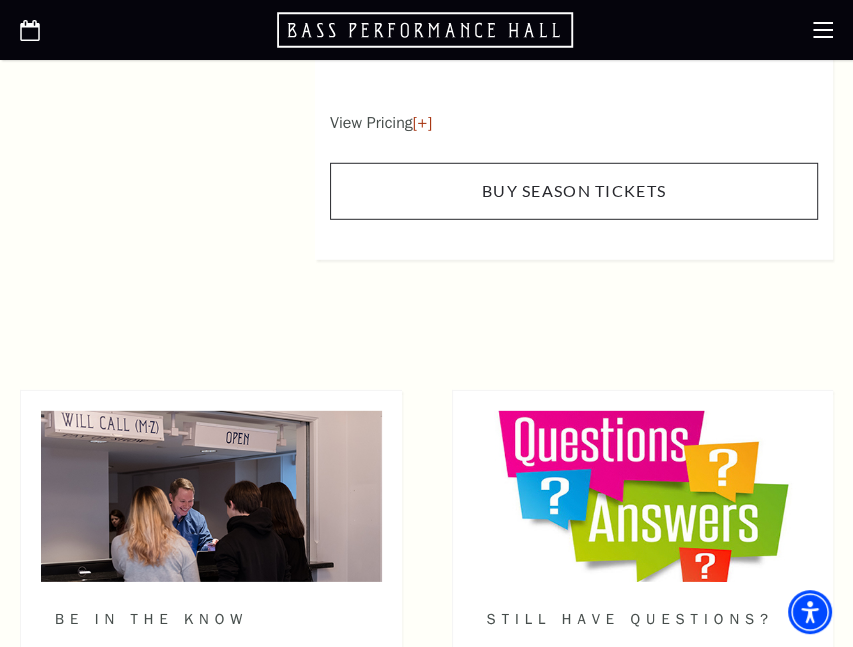 scroll, scrollTop: 3196, scrollLeft: 0, axis: vertical 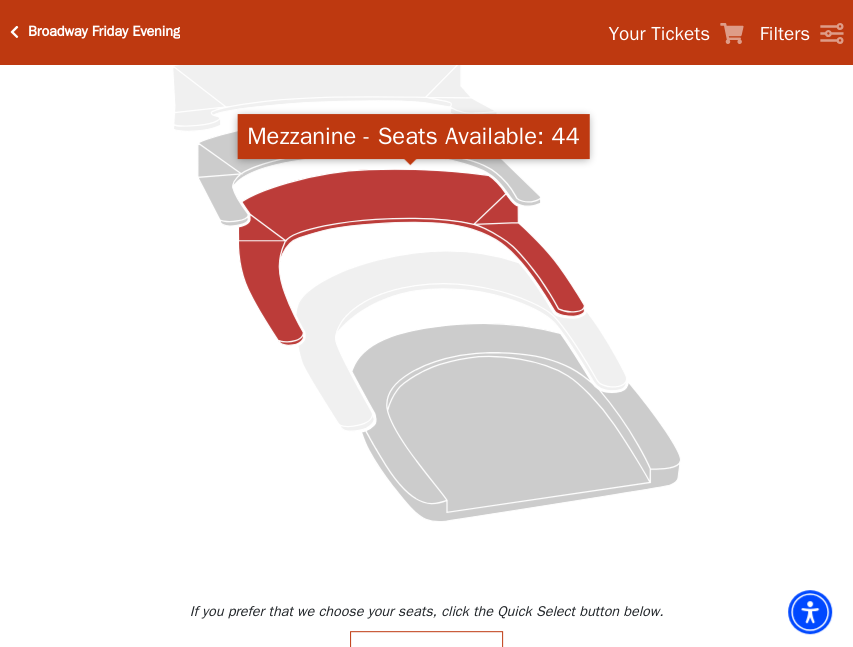 click 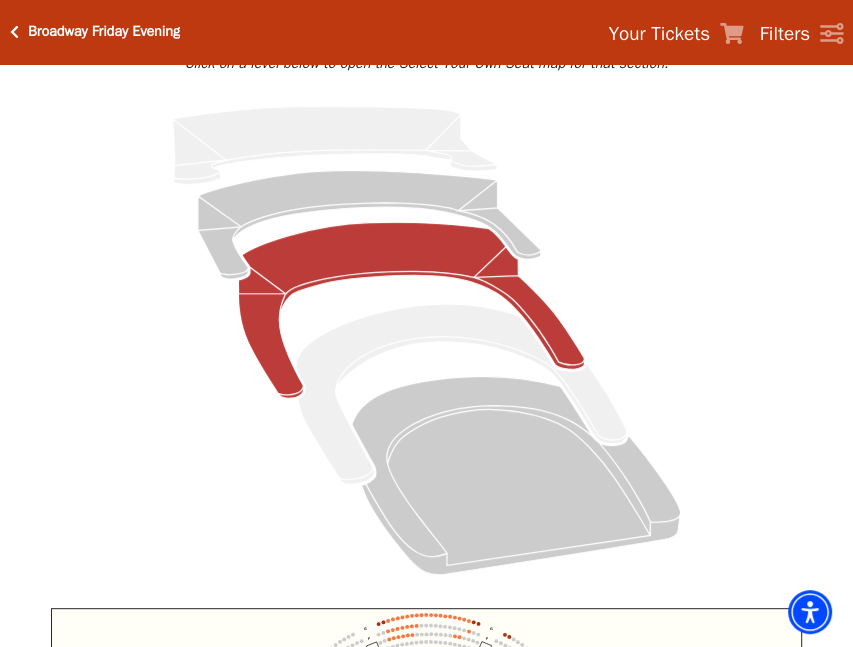scroll, scrollTop: 176, scrollLeft: 0, axis: vertical 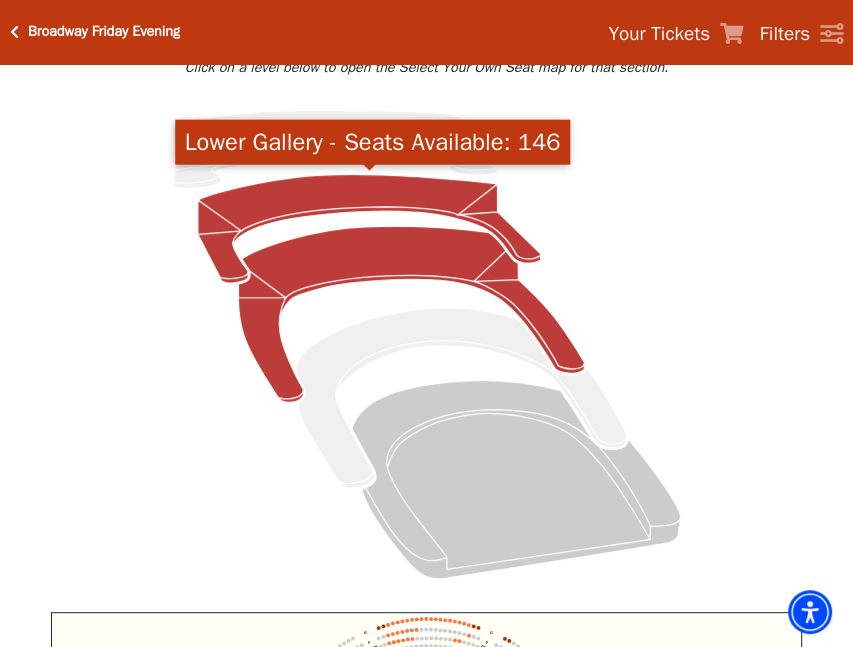 click 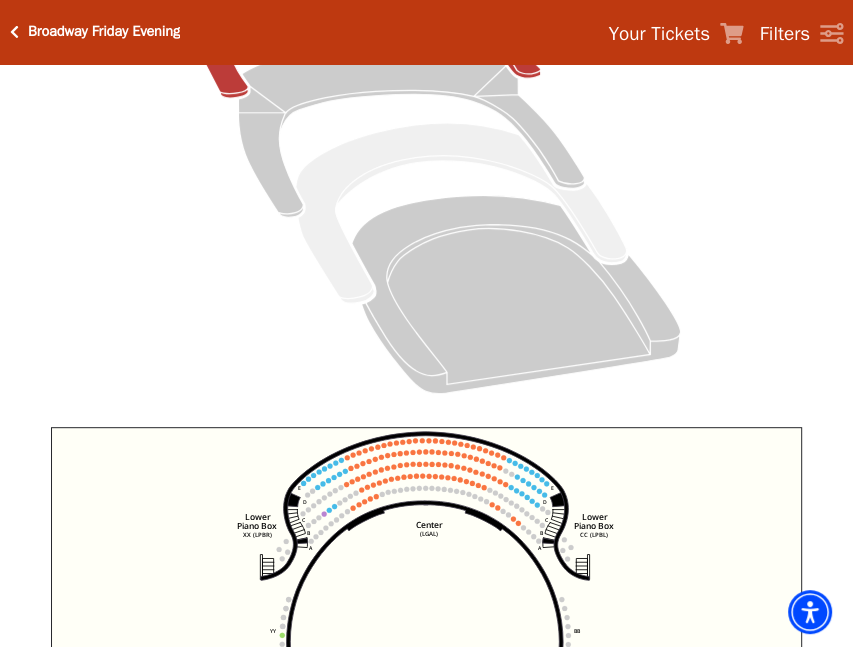 scroll, scrollTop: 176, scrollLeft: 0, axis: vertical 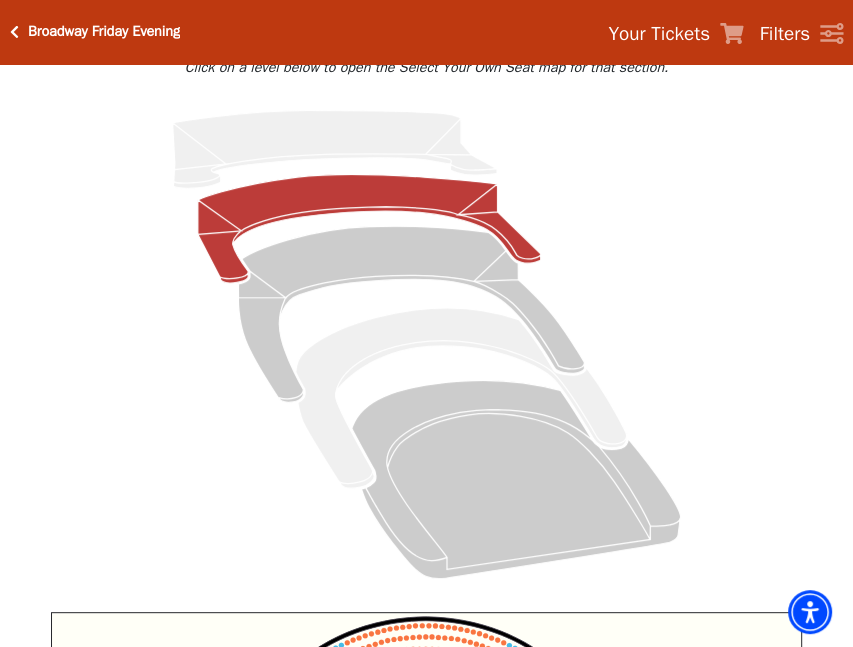 click 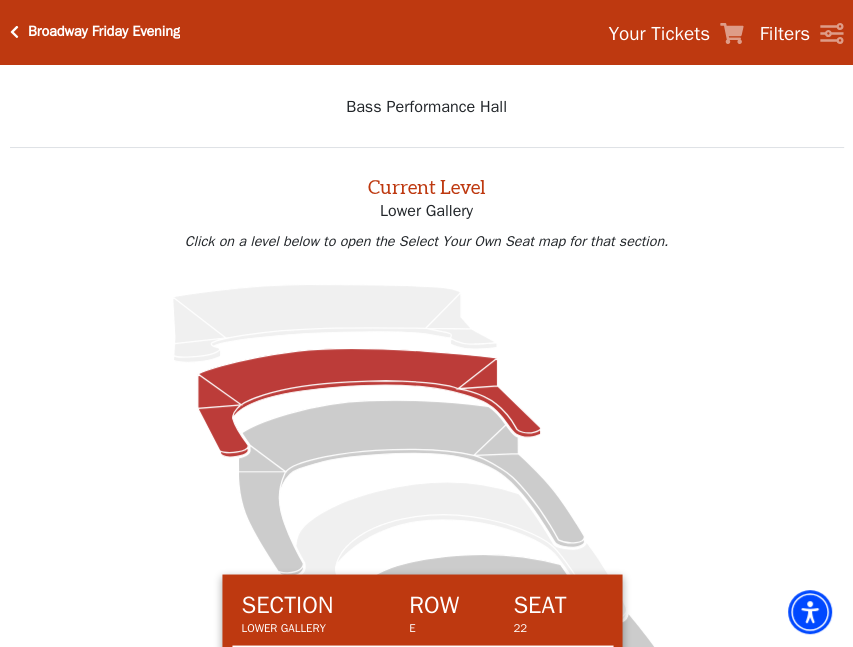 scroll, scrollTop: 0, scrollLeft: 0, axis: both 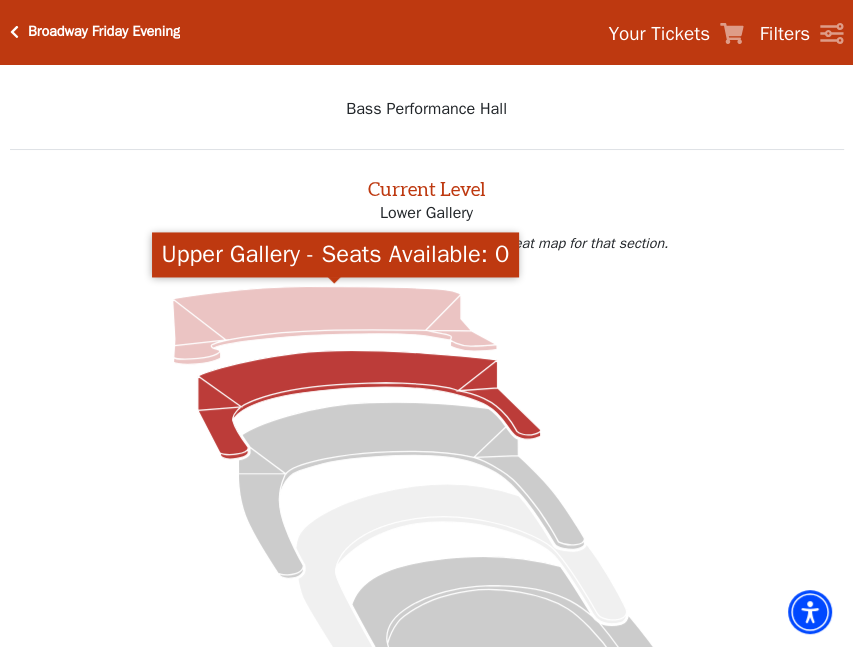 click 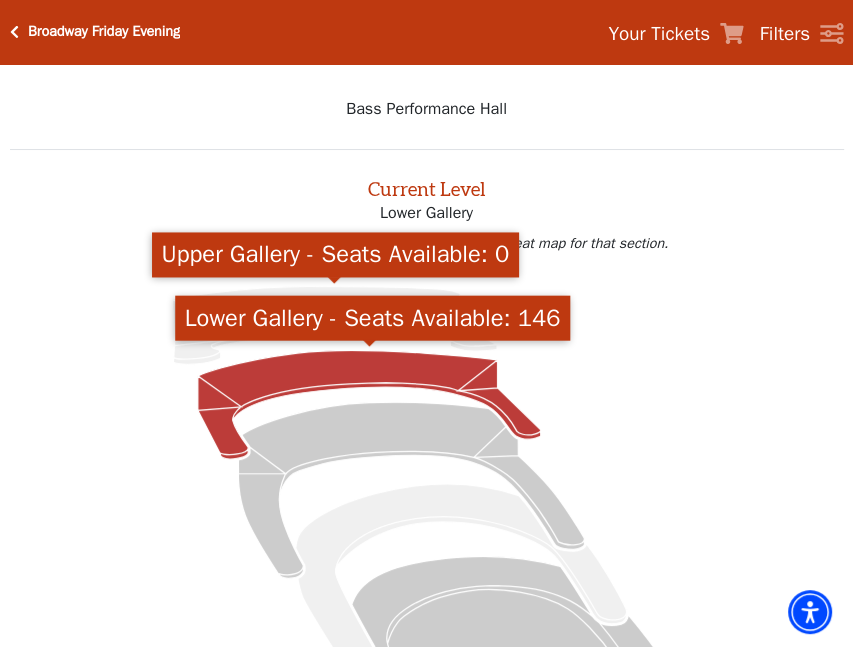 click 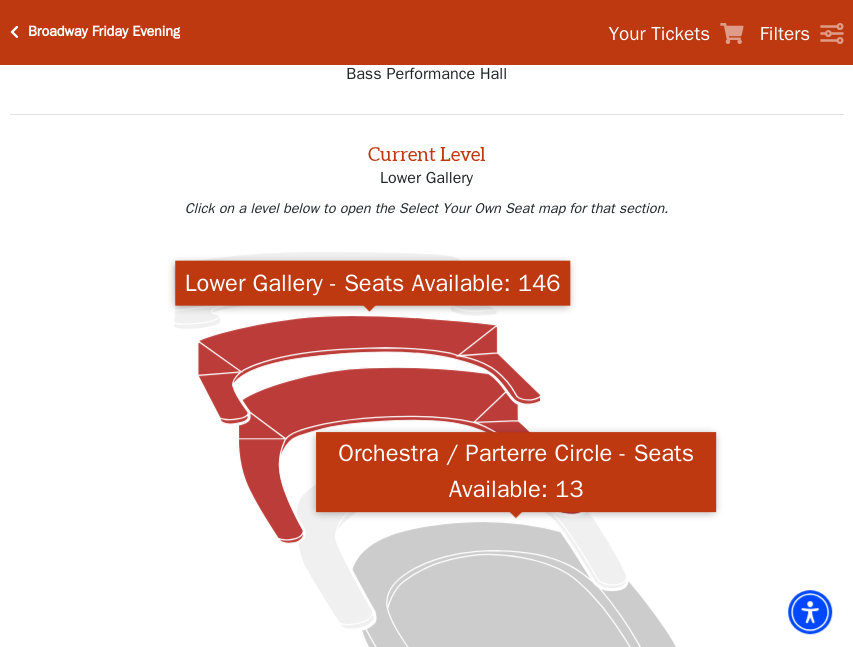 scroll, scrollTop: 0, scrollLeft: 0, axis: both 